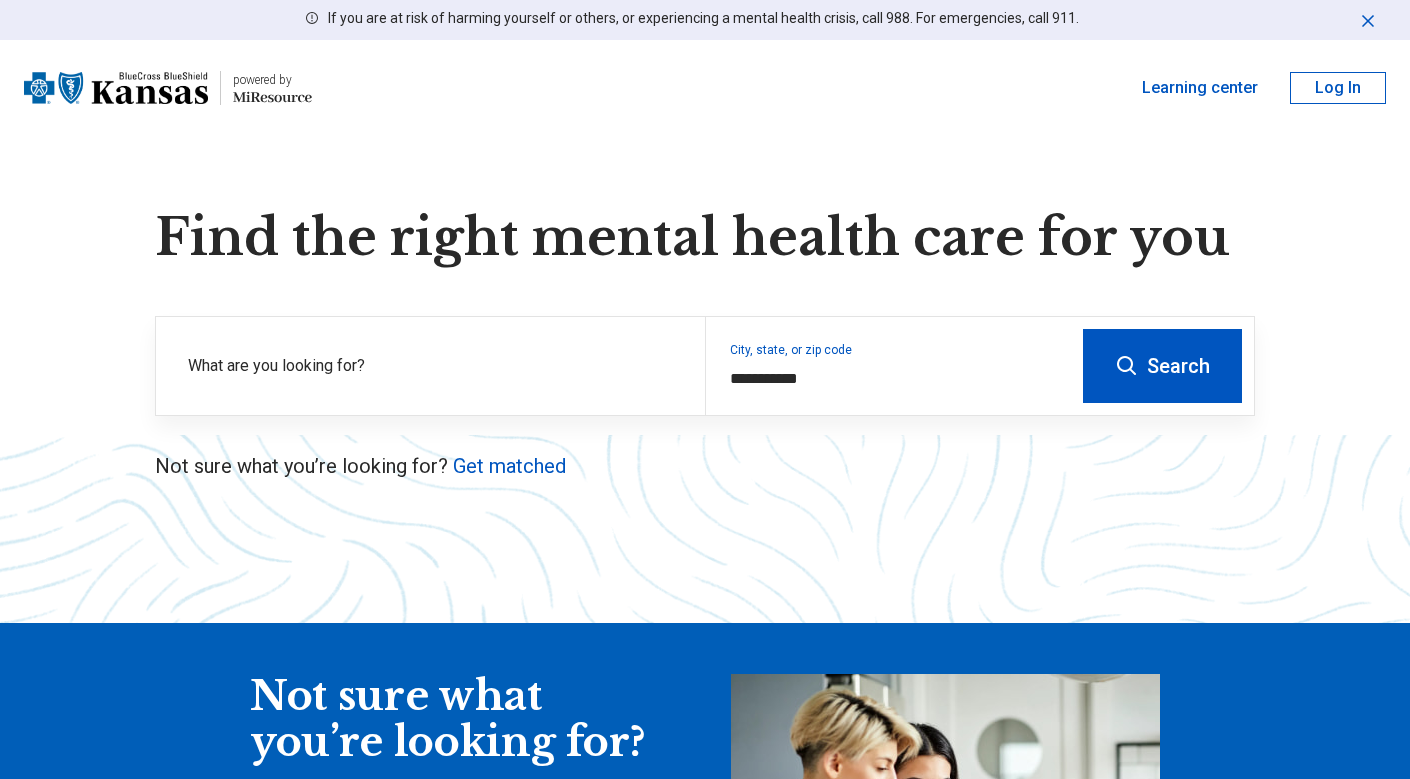 scroll, scrollTop: 0, scrollLeft: 0, axis: both 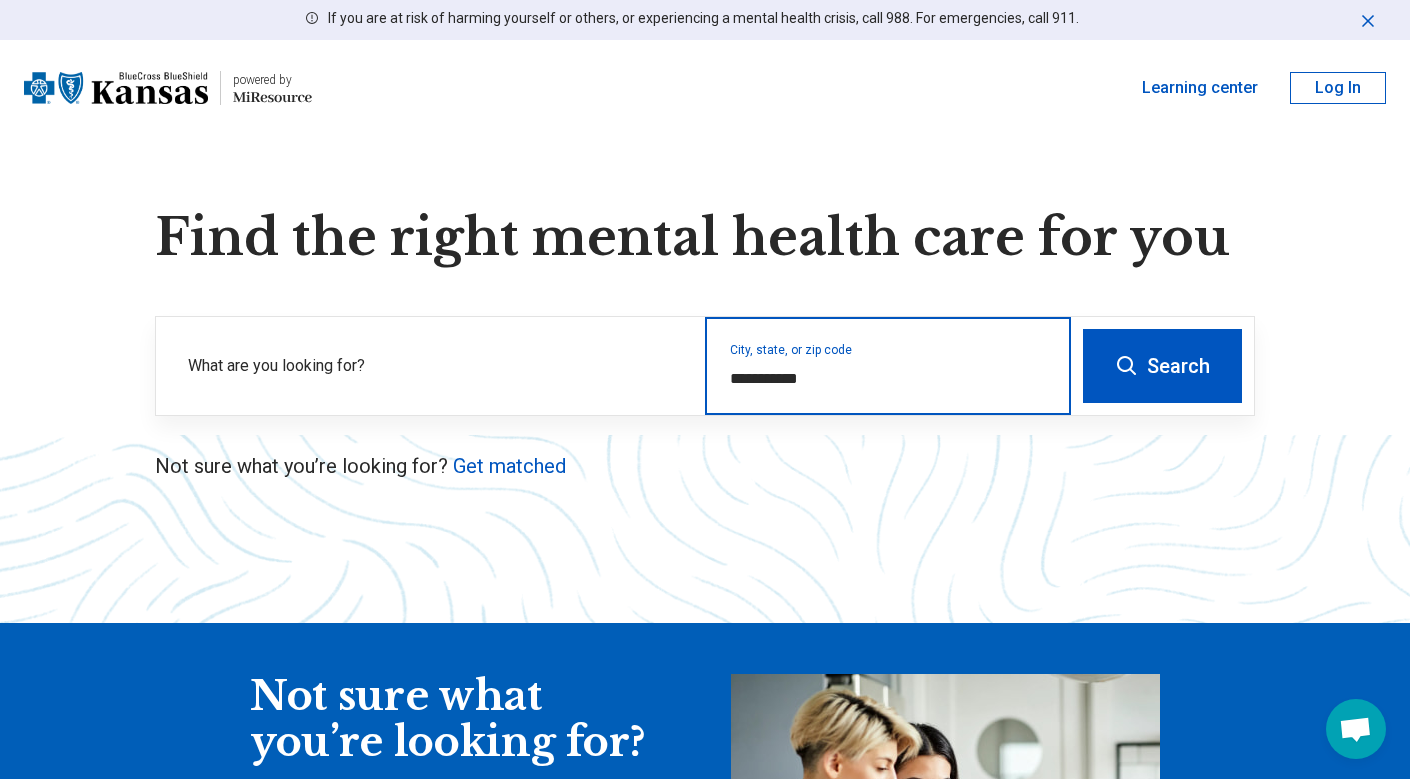 click on "**********" at bounding box center (888, 379) 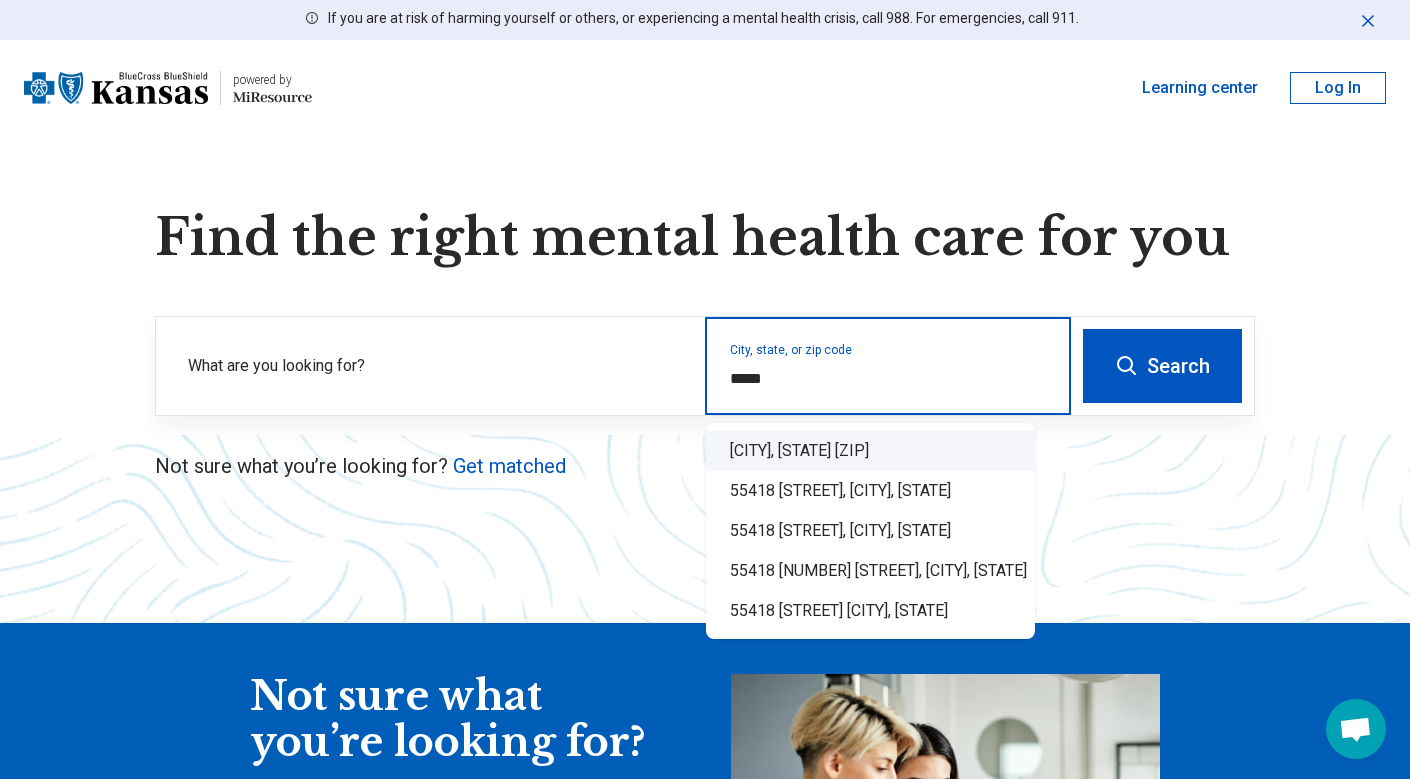 click on "[CITY], [STATE] [ZIP]" at bounding box center (870, 451) 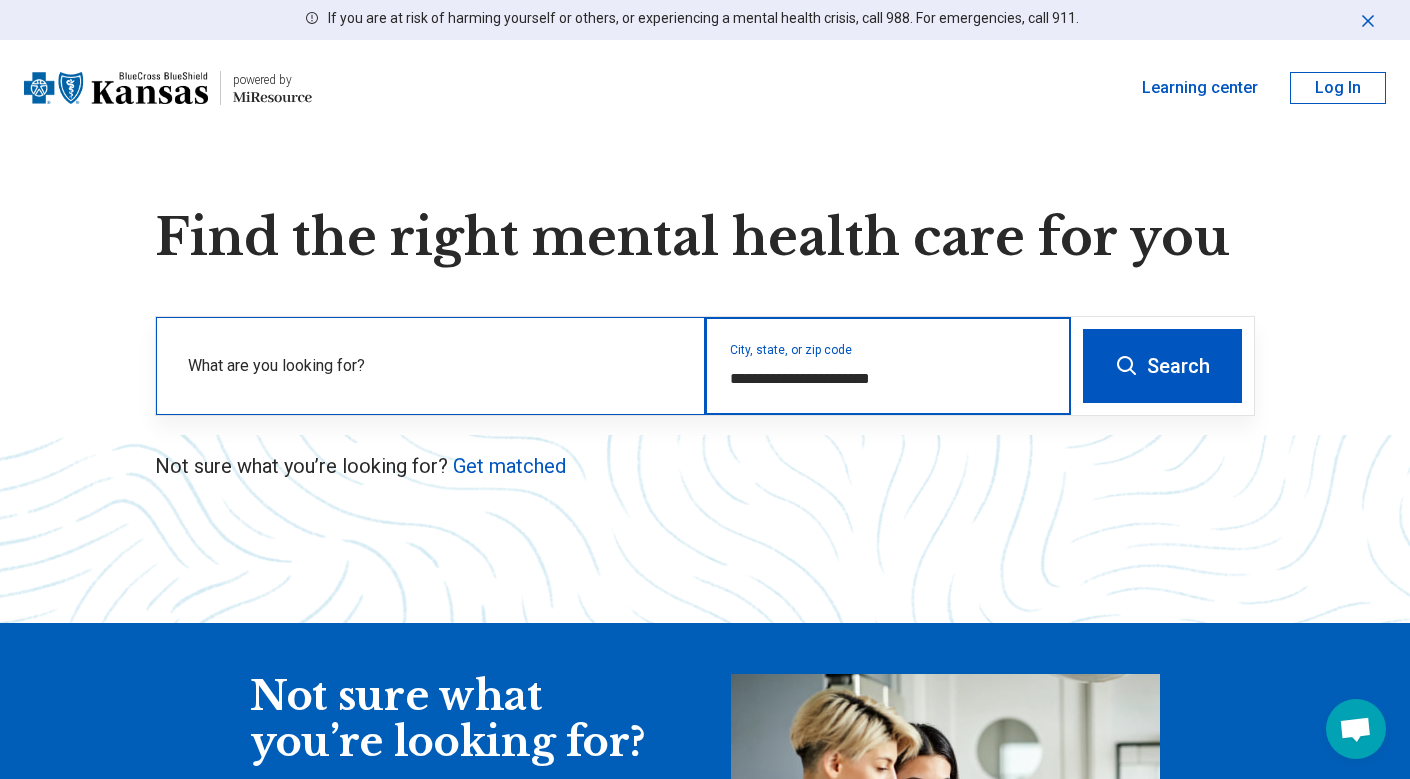 type on "**********" 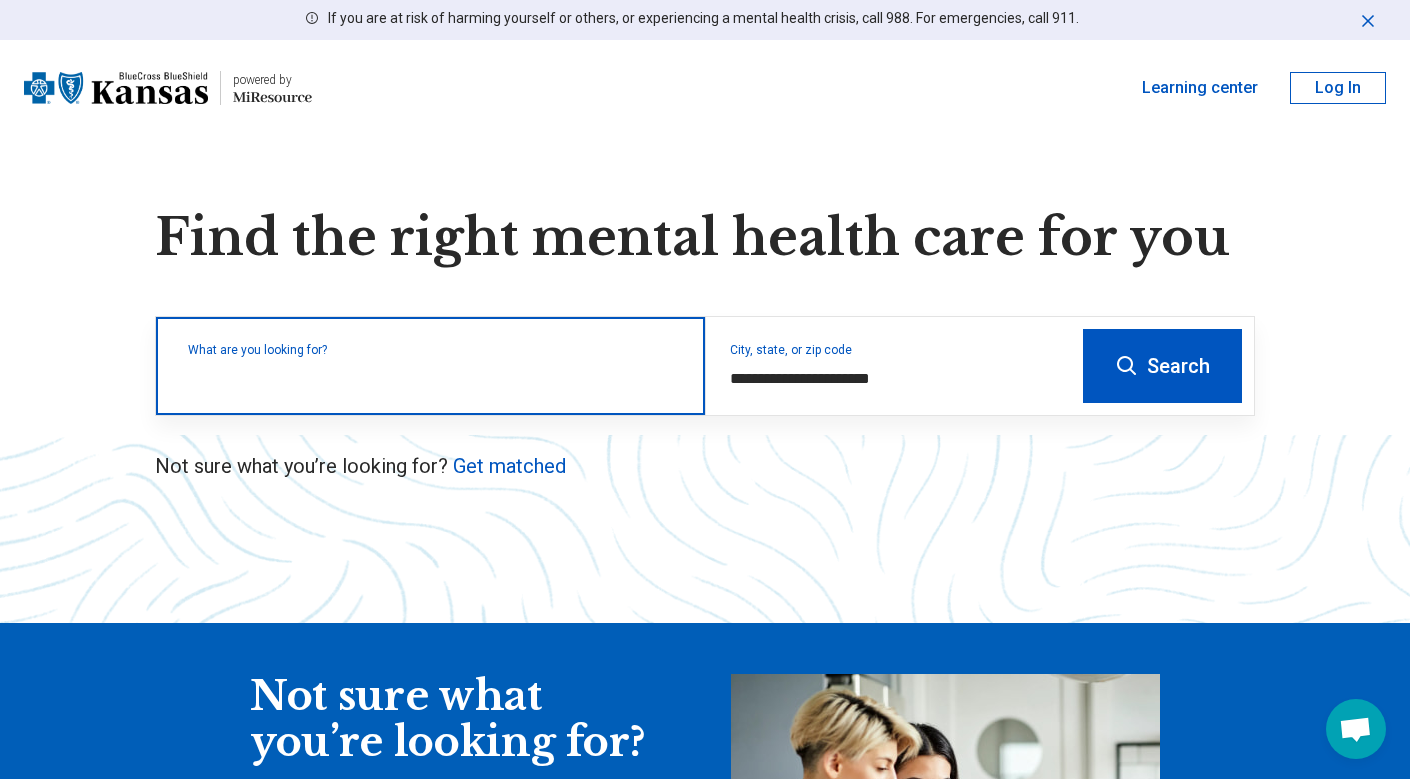click on "What are you looking for?" at bounding box center [430, 366] 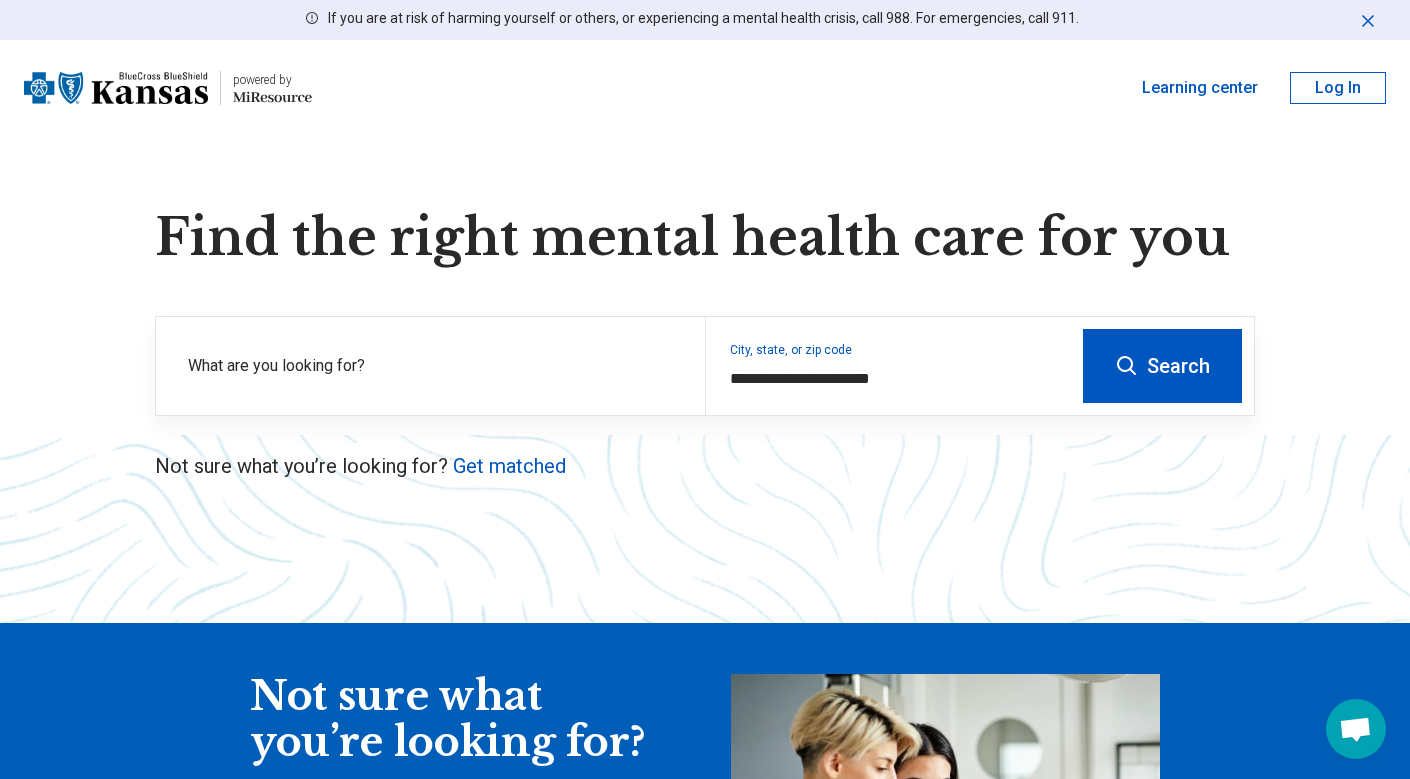 click 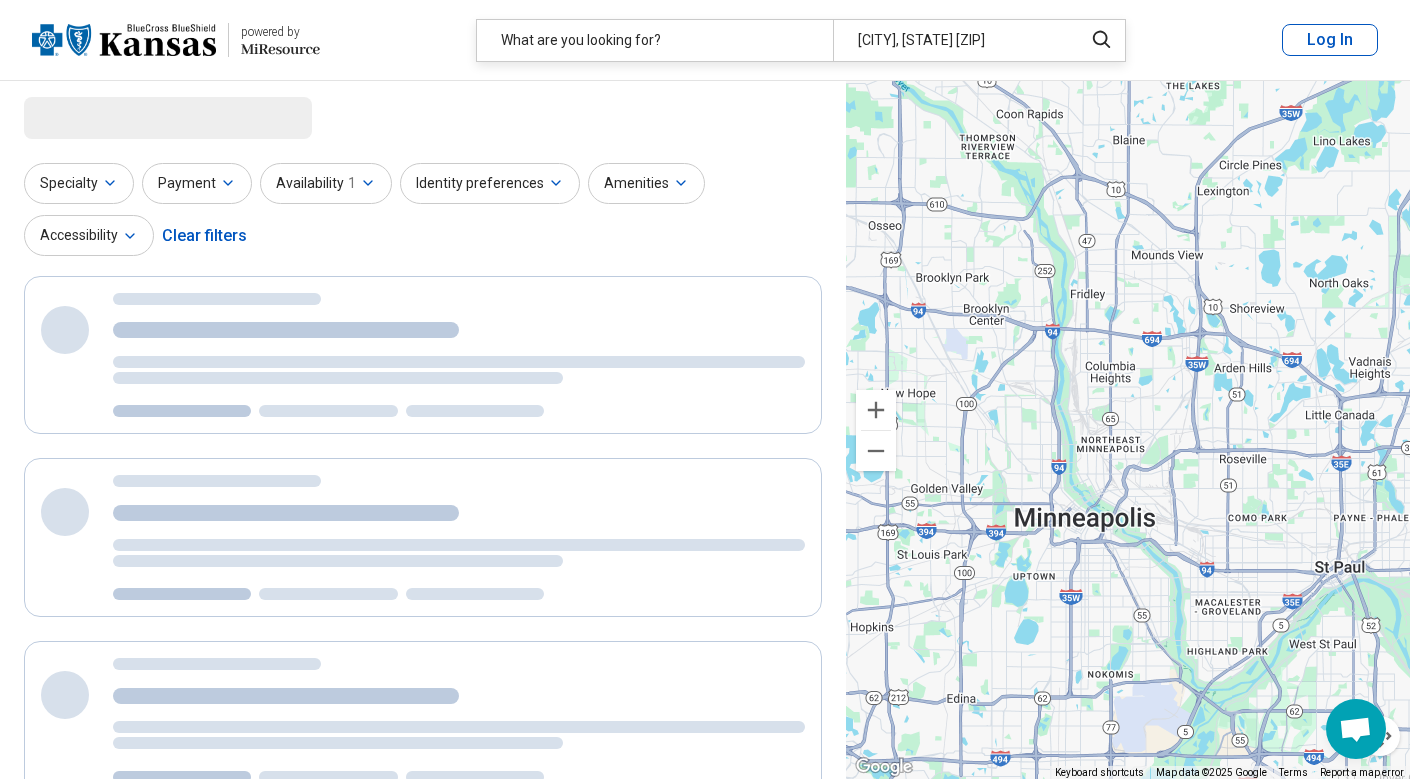 select on "***" 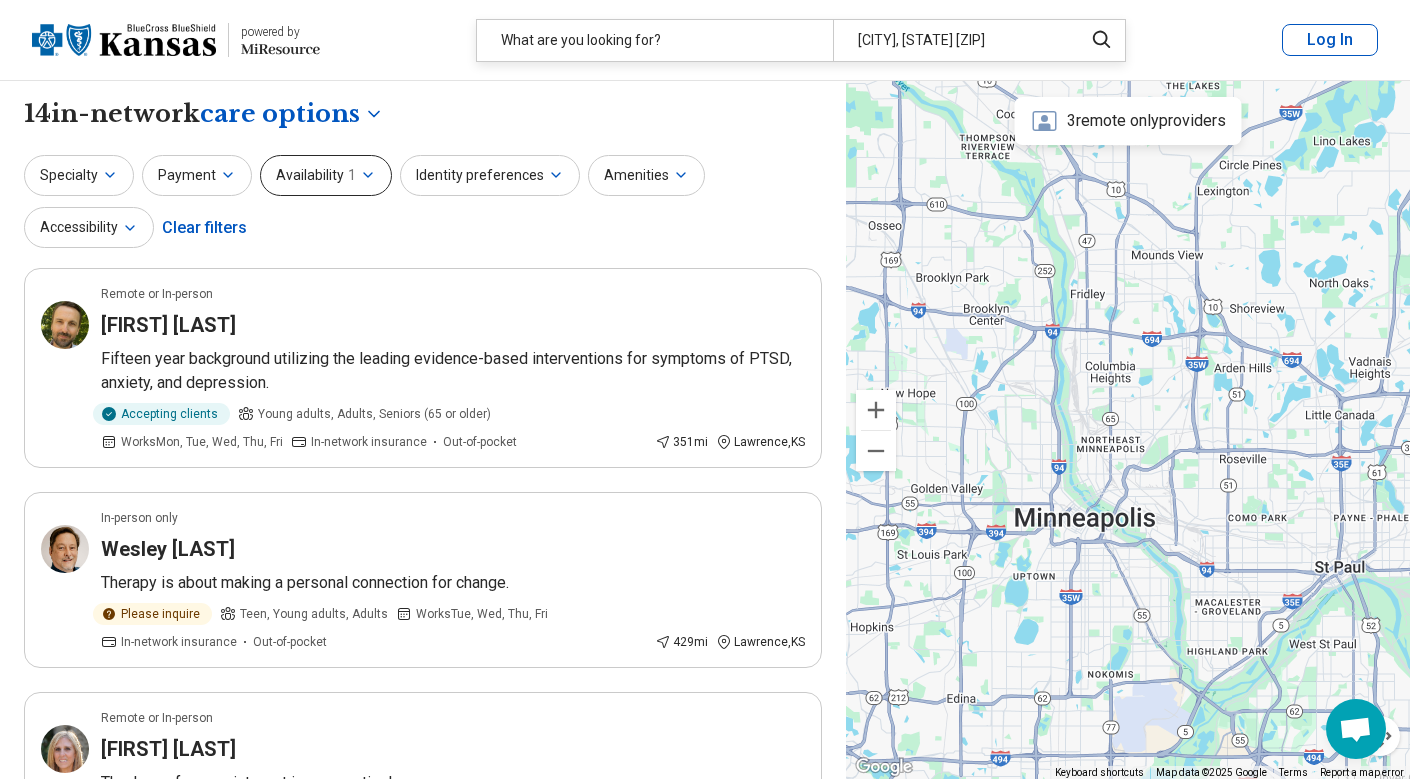 click 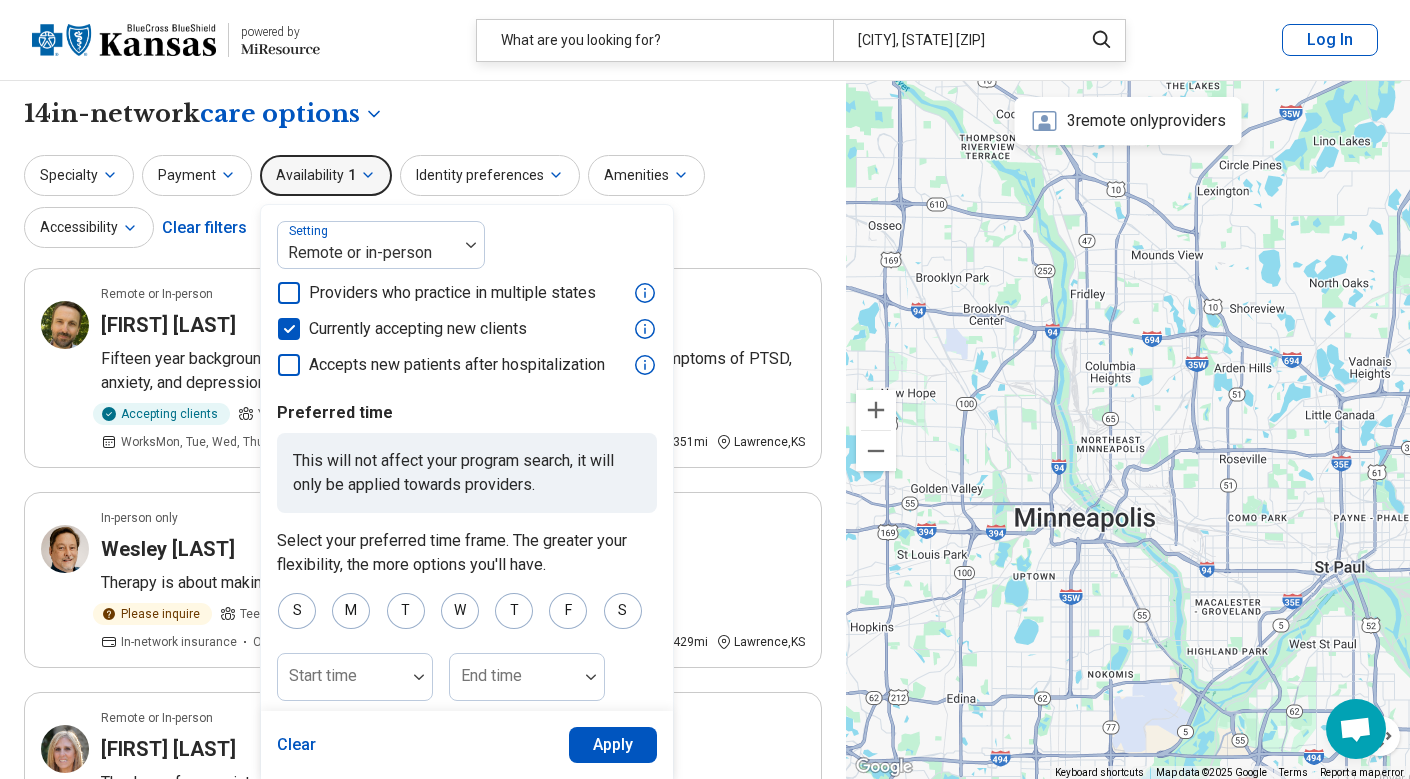 click on "Providers who practice in multiple states" at bounding box center (452, 293) 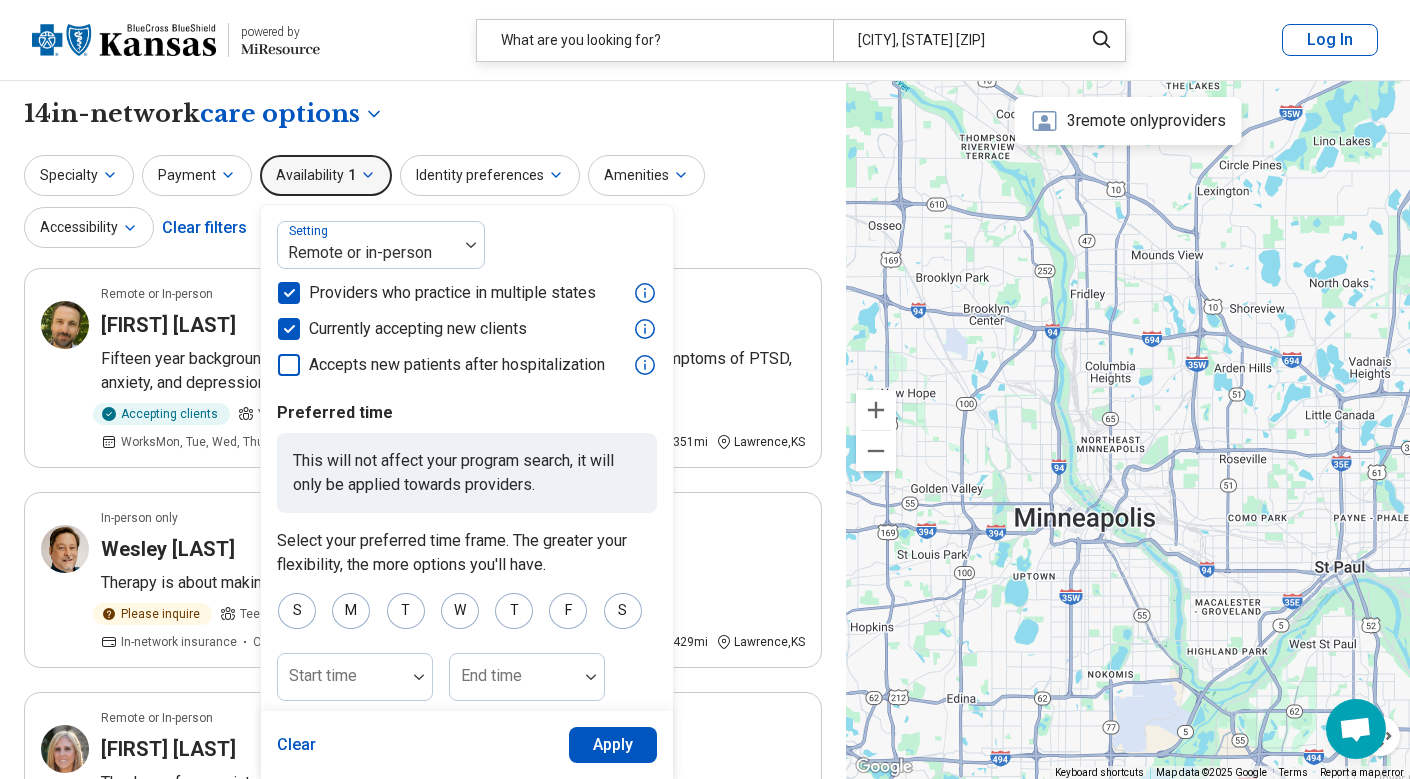 scroll, scrollTop: 10, scrollLeft: 0, axis: vertical 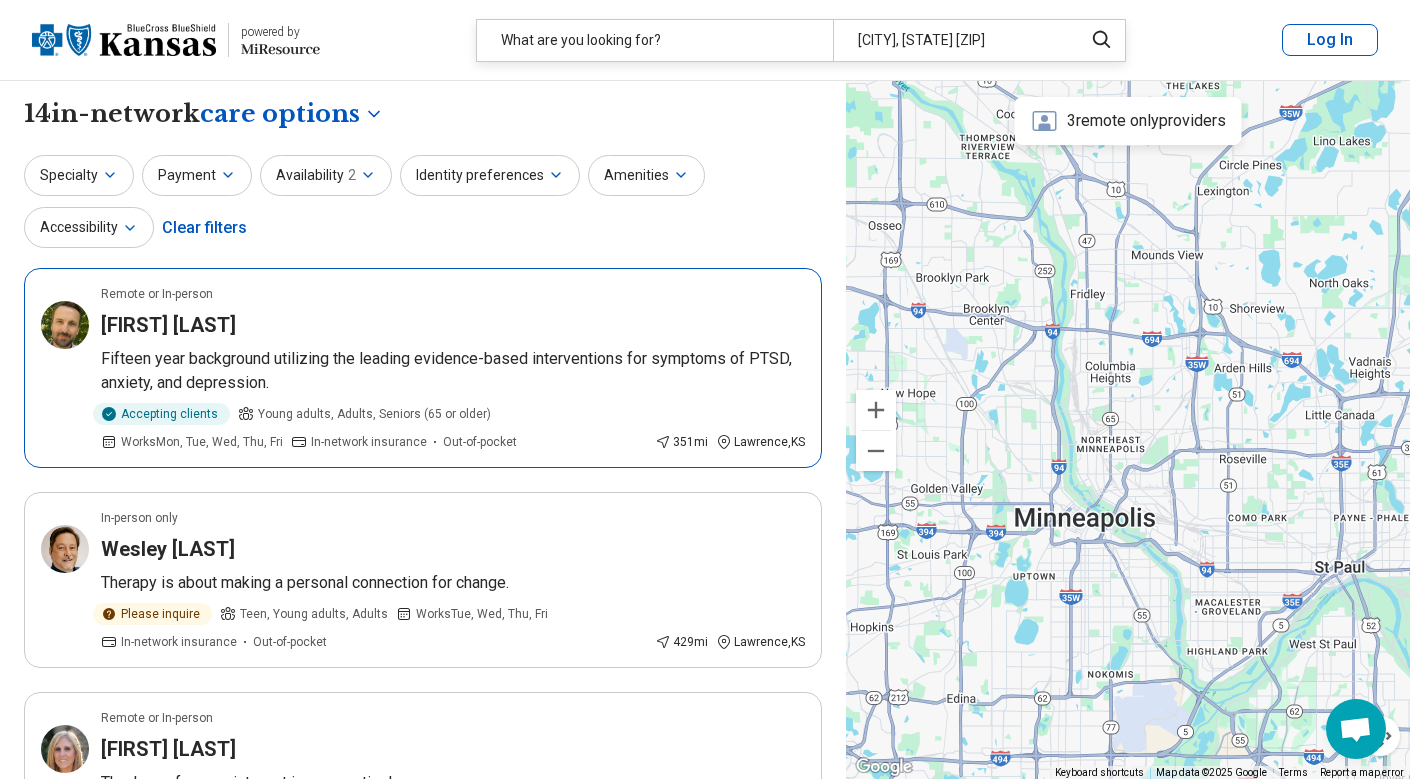 click on "[FIRST] [LAST]" at bounding box center (168, 325) 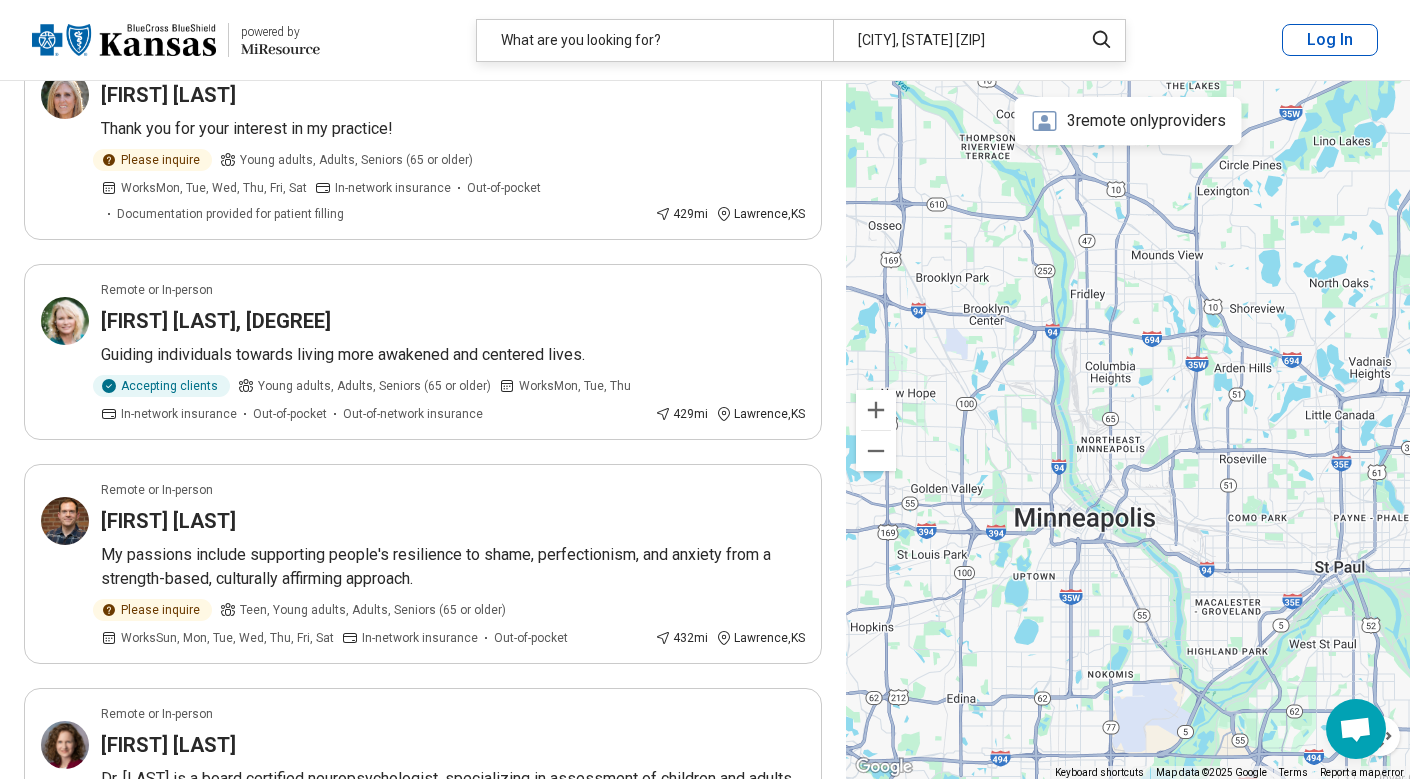 scroll, scrollTop: 0, scrollLeft: 0, axis: both 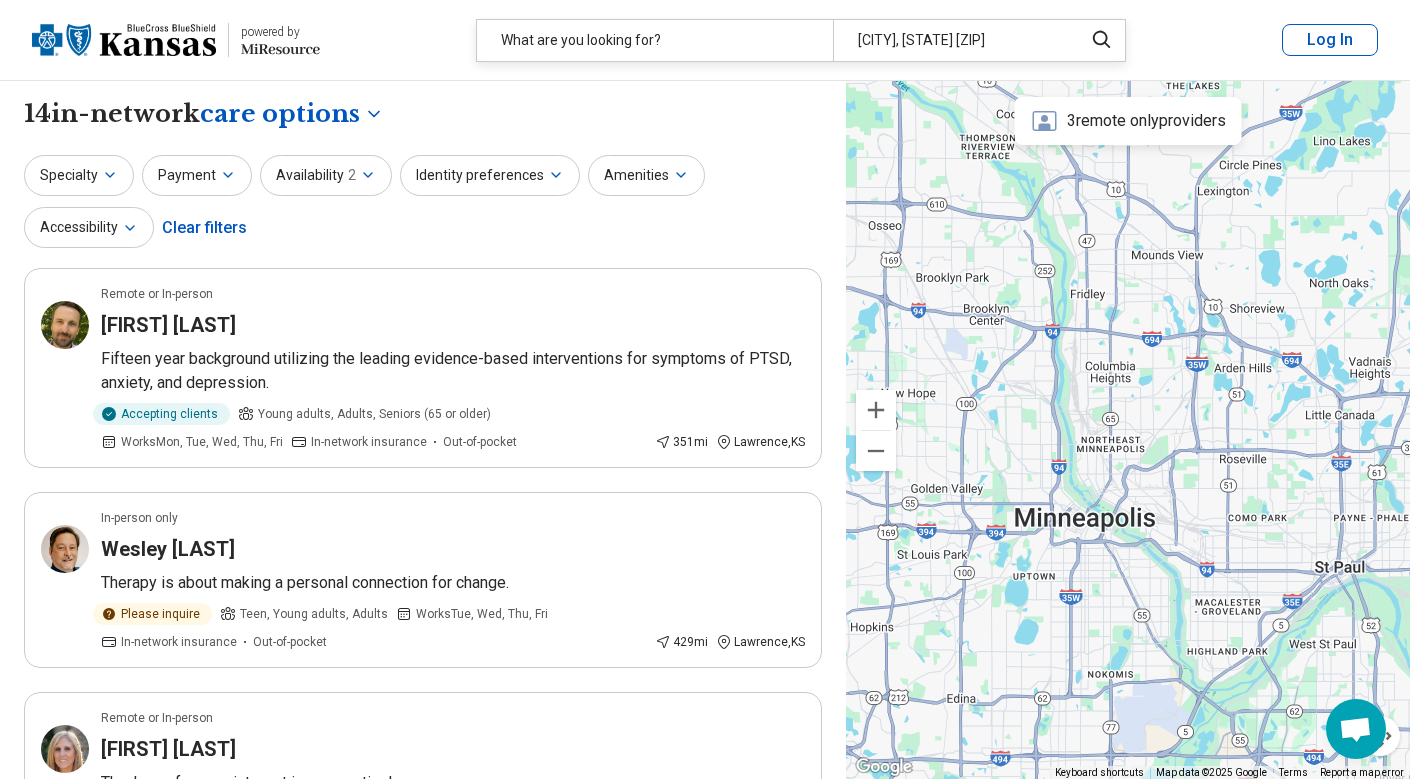click on "**********" at bounding box center [705, 1877] 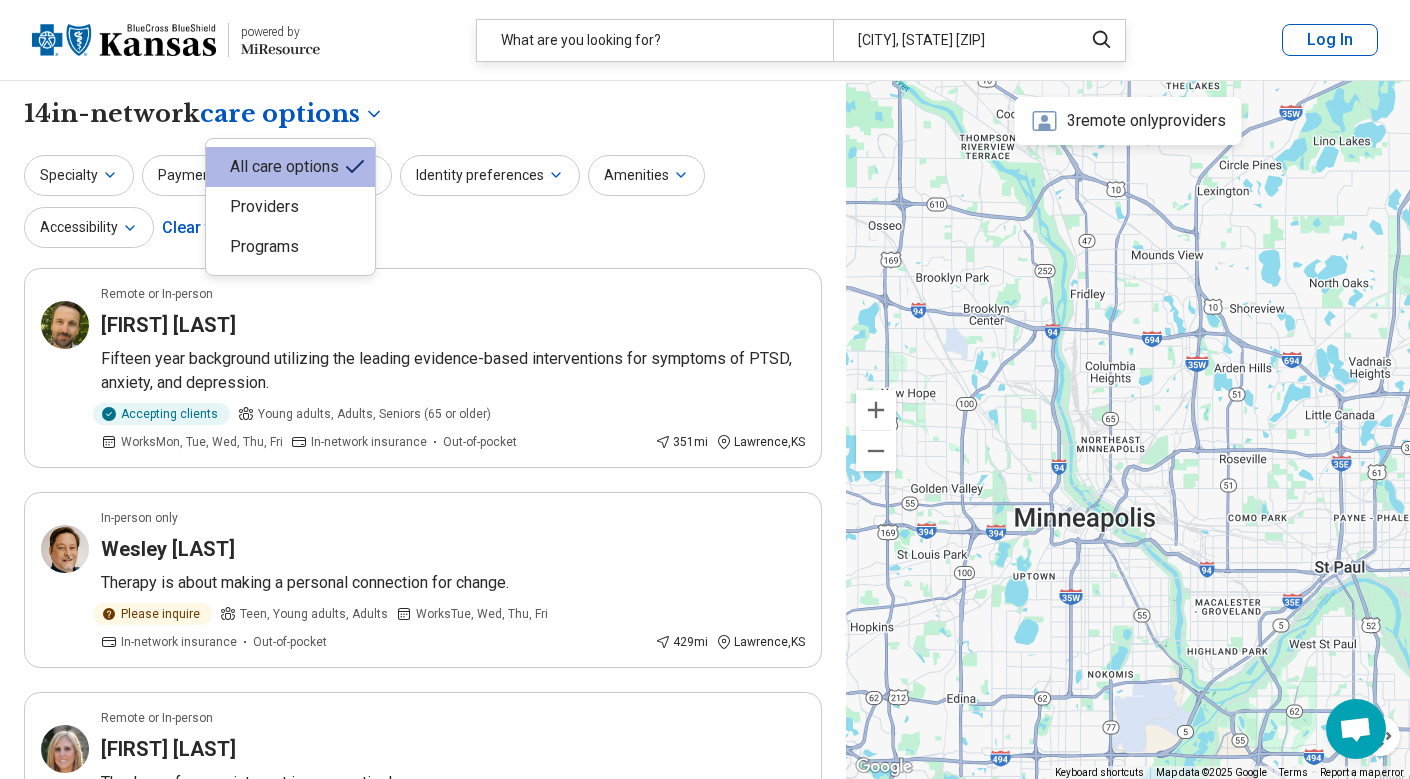 click at bounding box center (705, 389) 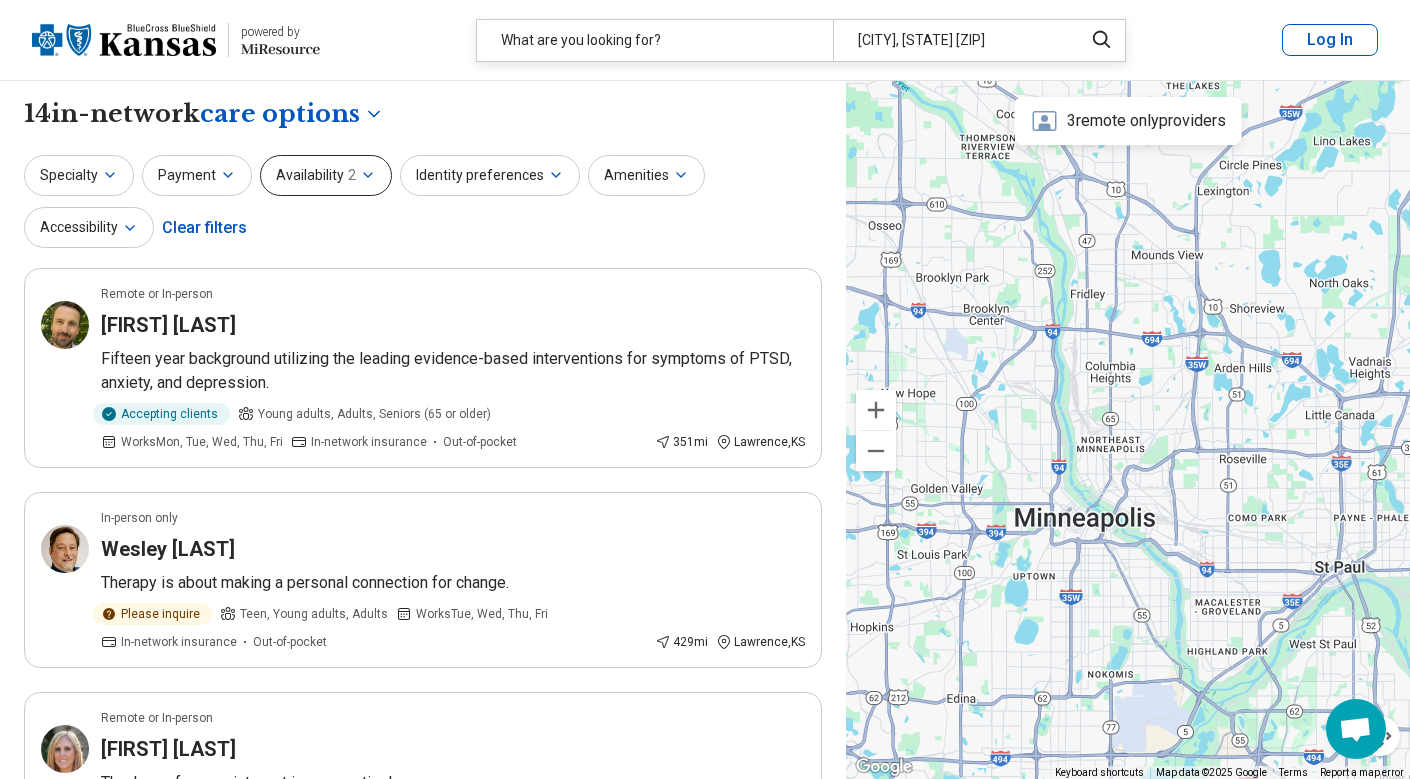 click on "Availability 2" at bounding box center (326, 175) 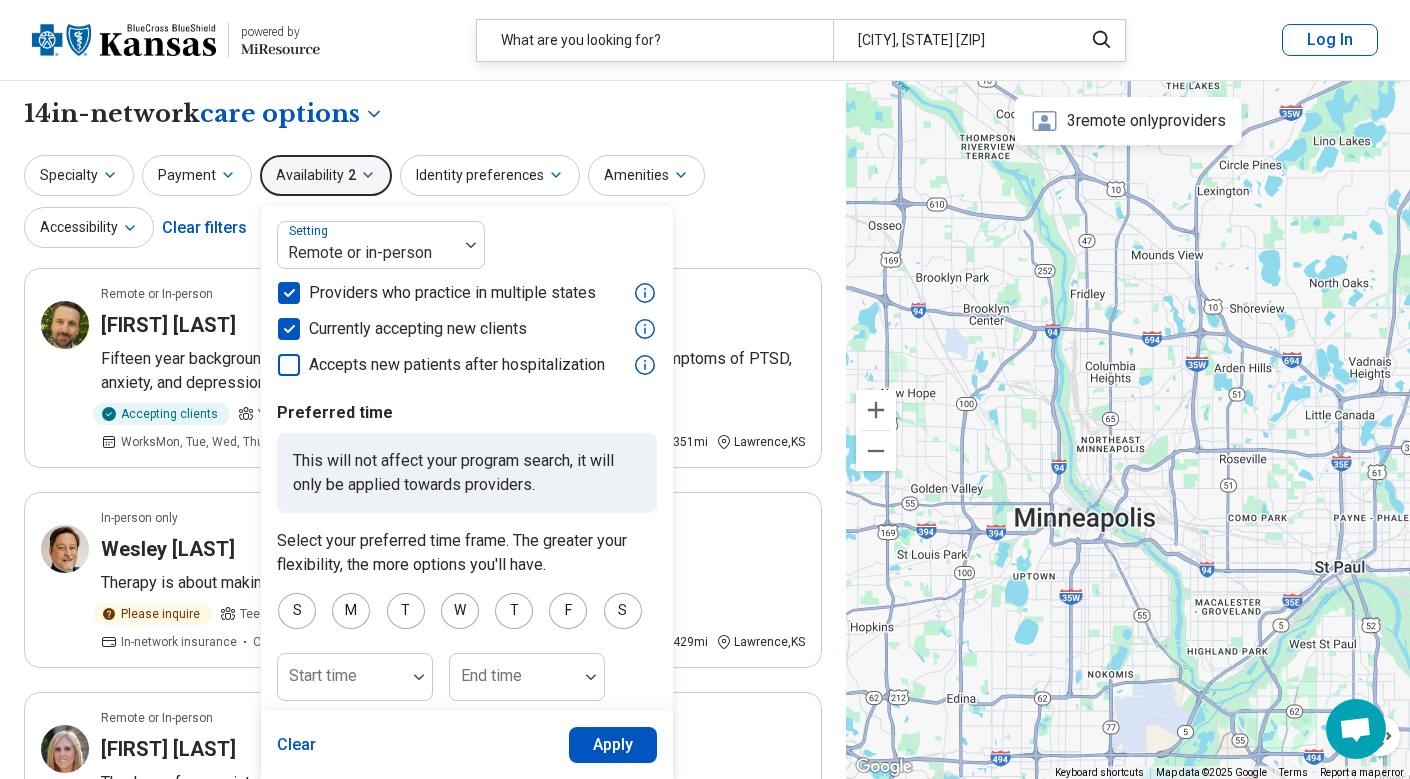 click on "Availability 2" at bounding box center (326, 175) 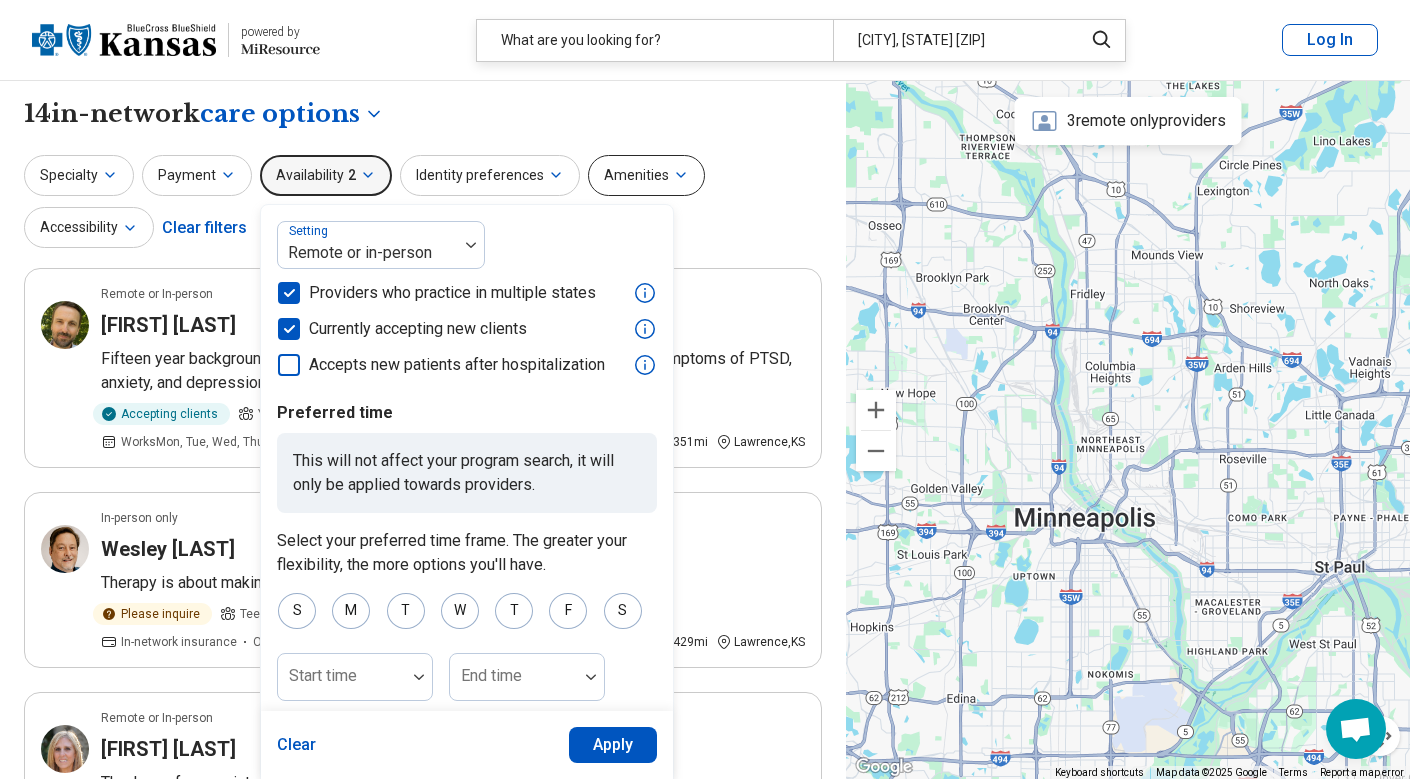click on "Amenities" at bounding box center (646, 175) 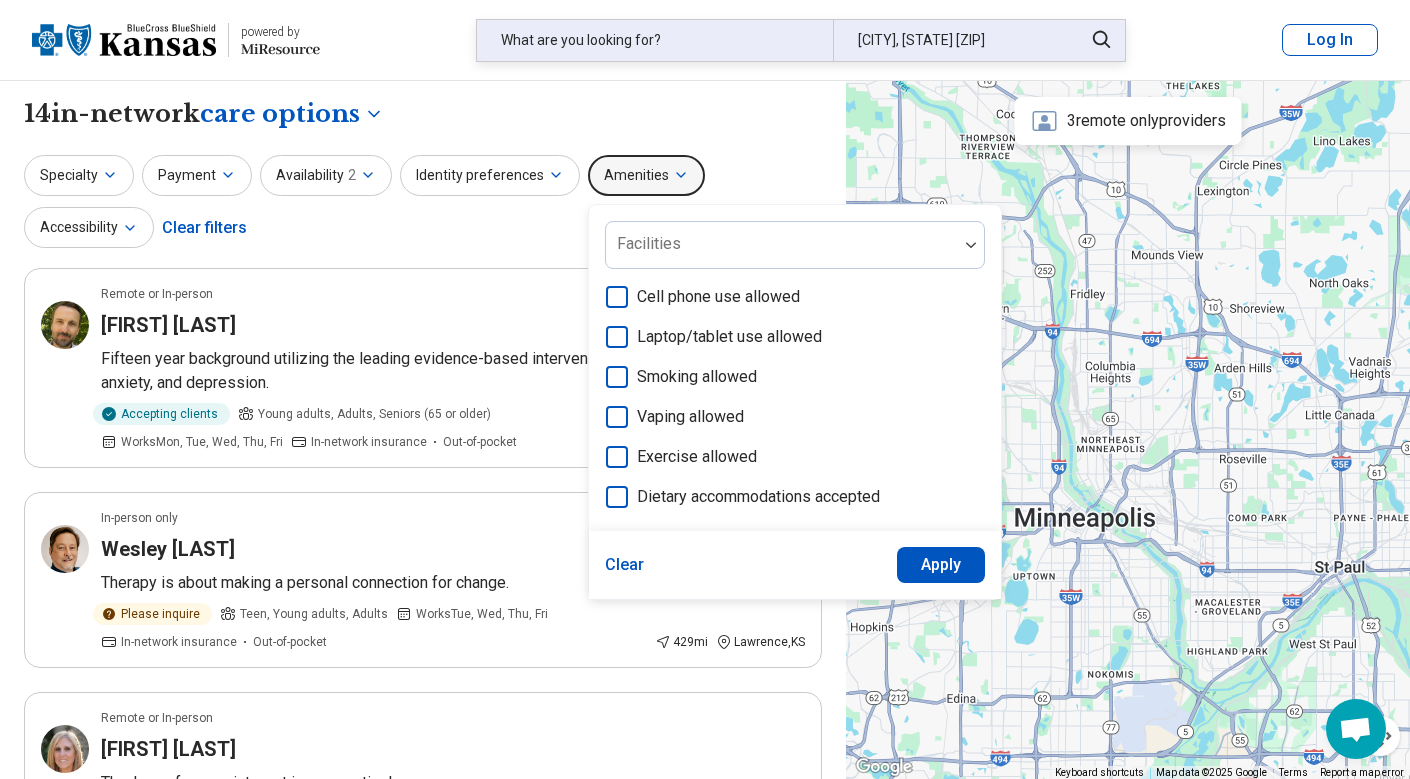 click on "[CITY], [STATE] [ZIP]" at bounding box center [951, 40] 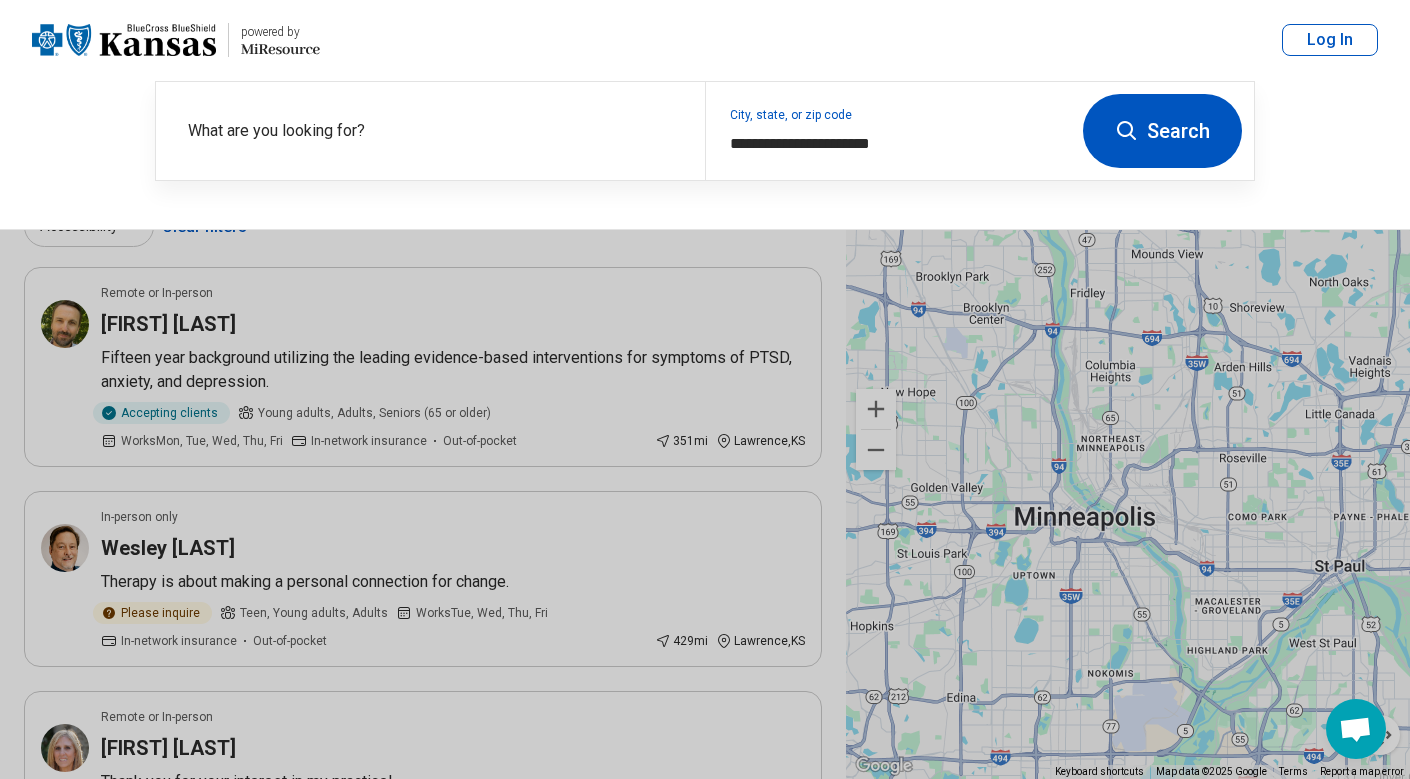 click at bounding box center [705, 389] 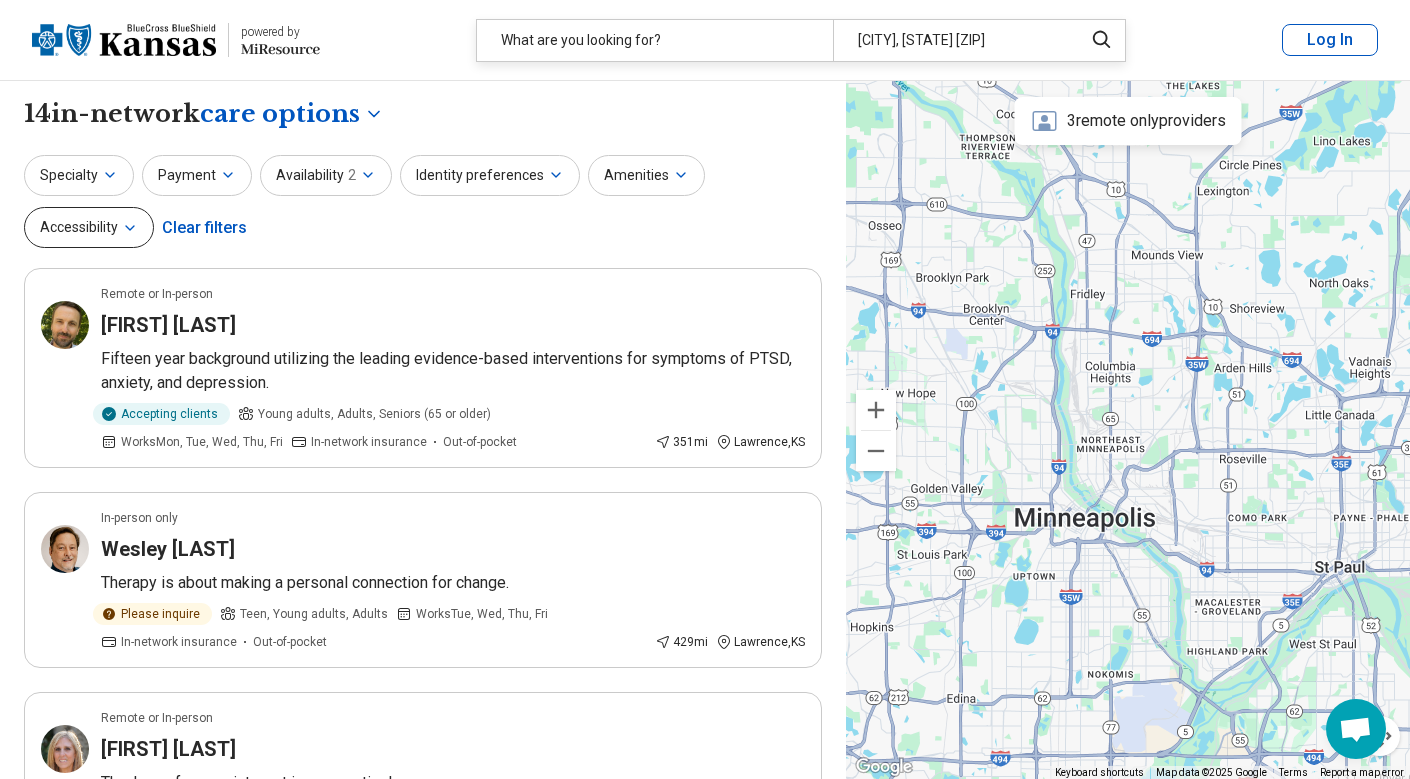 click 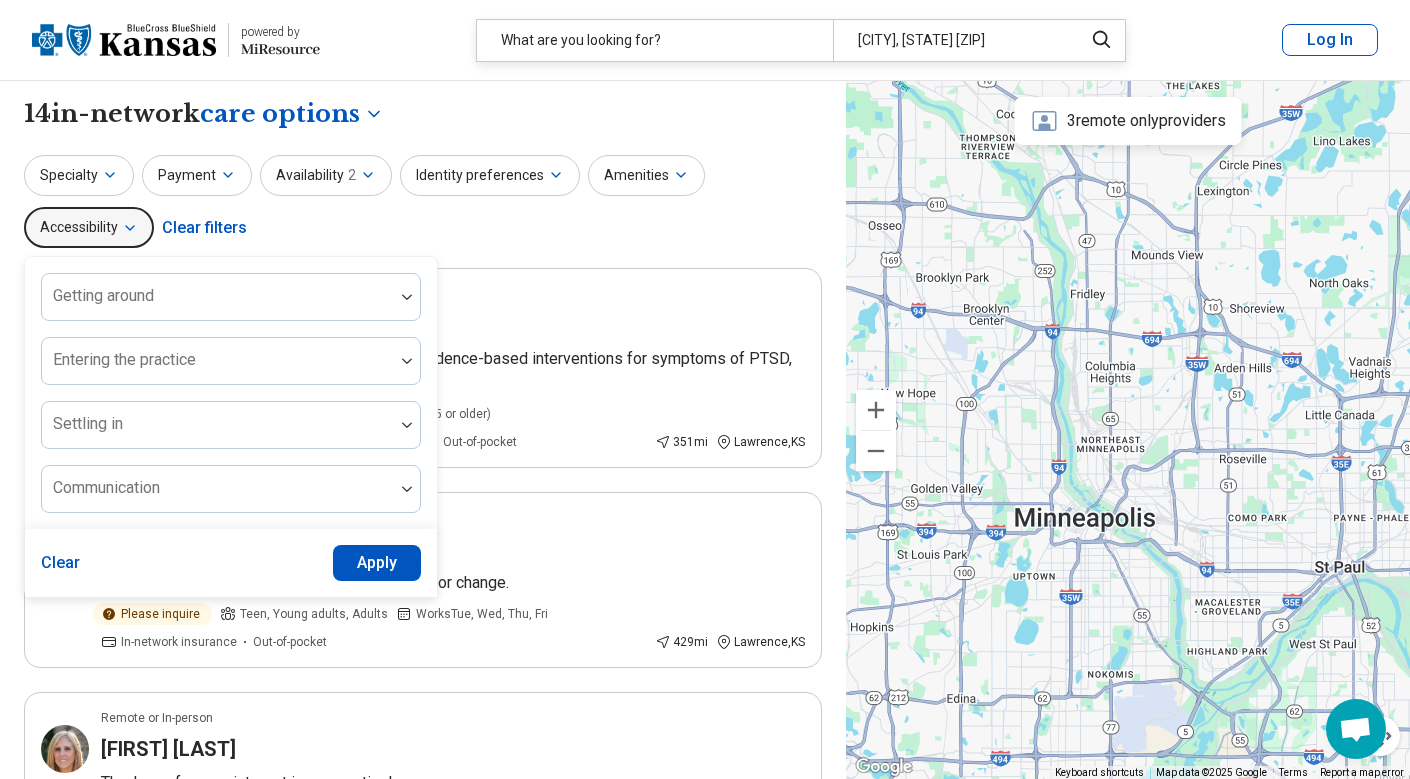 click 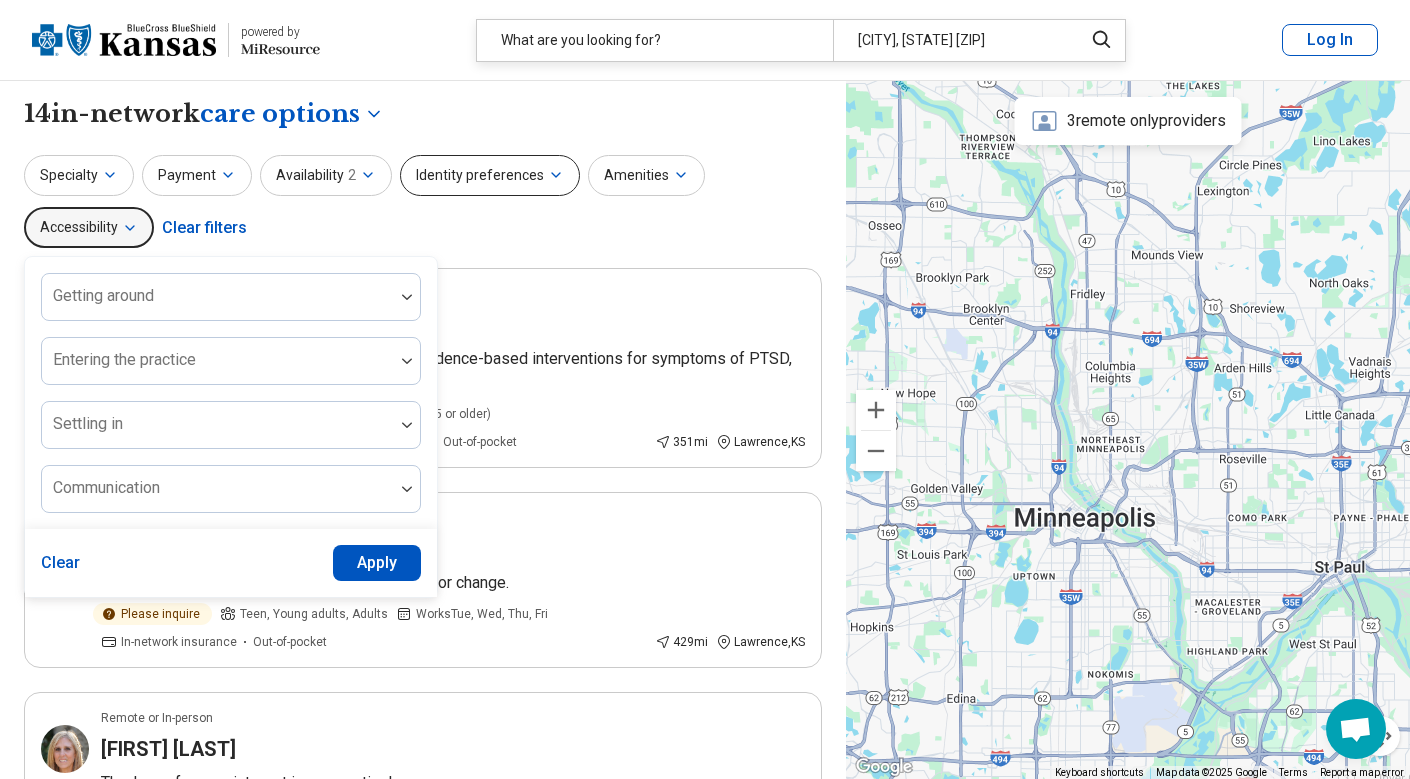 click on "Identity preferences" at bounding box center [490, 175] 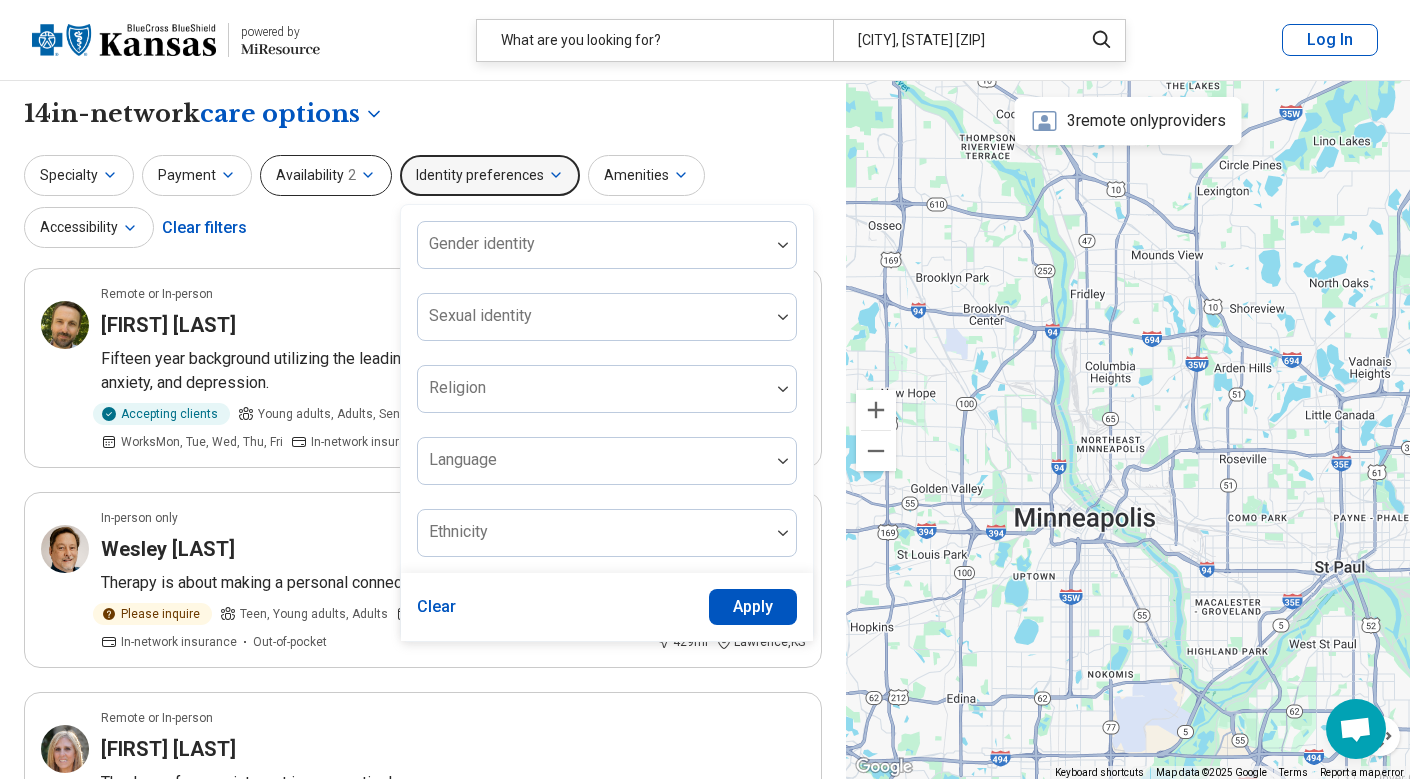 click on "Availability 2" at bounding box center (326, 175) 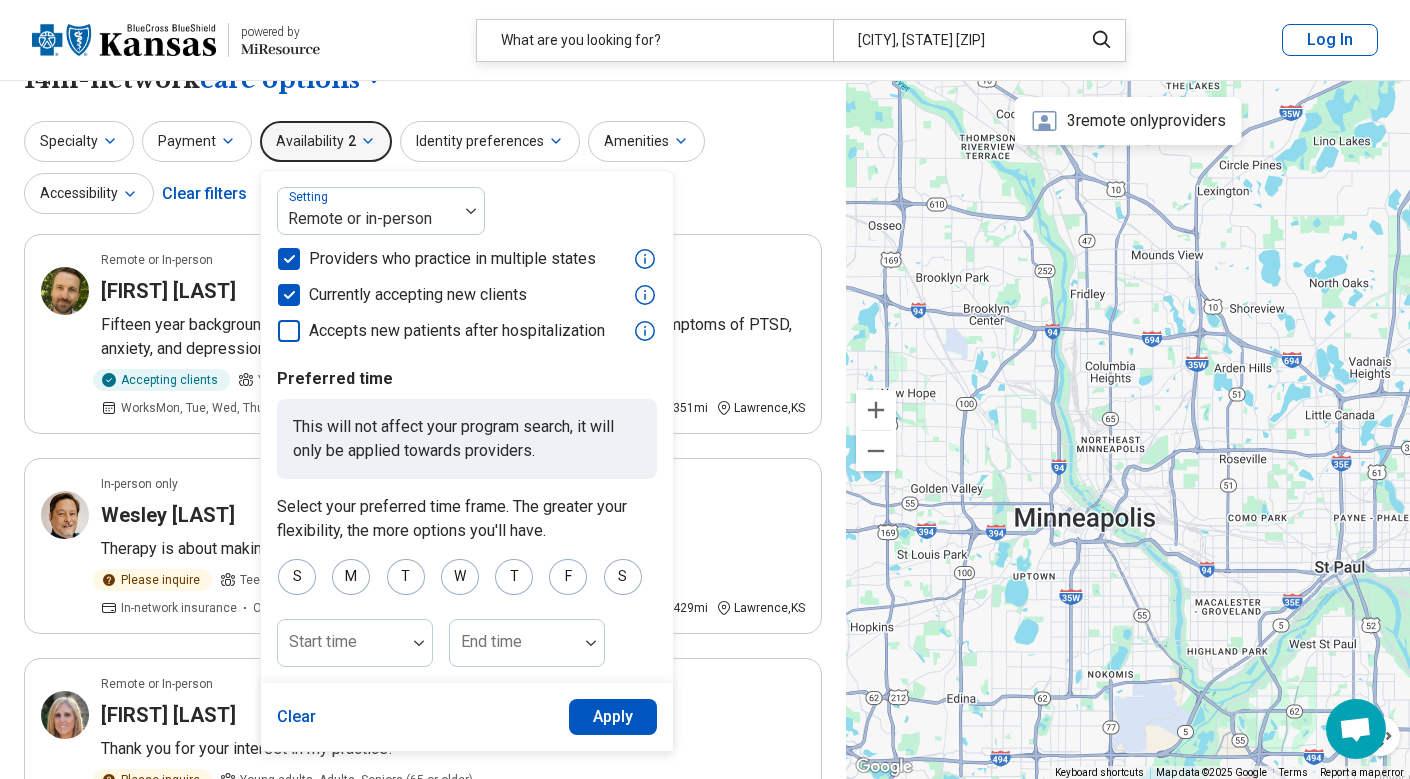 scroll, scrollTop: 0, scrollLeft: 0, axis: both 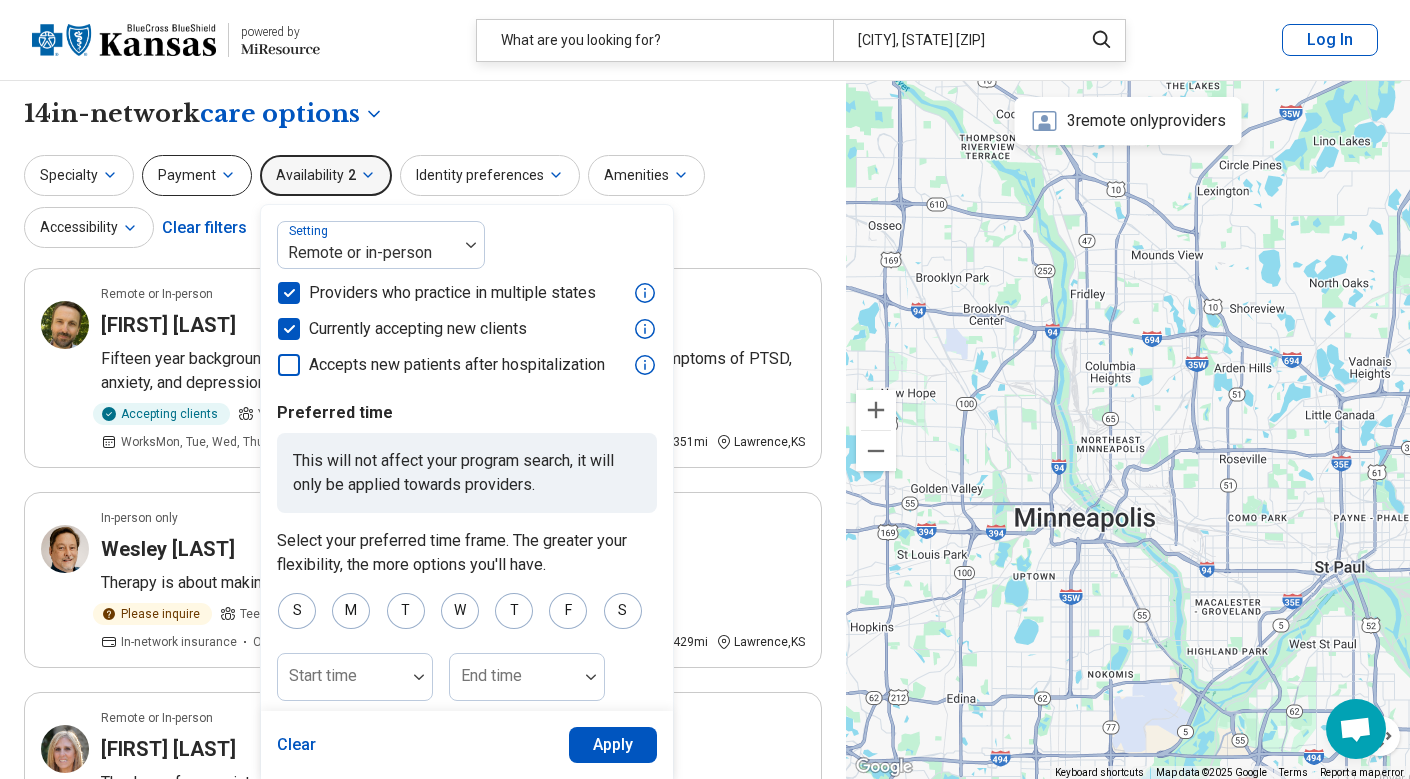 click 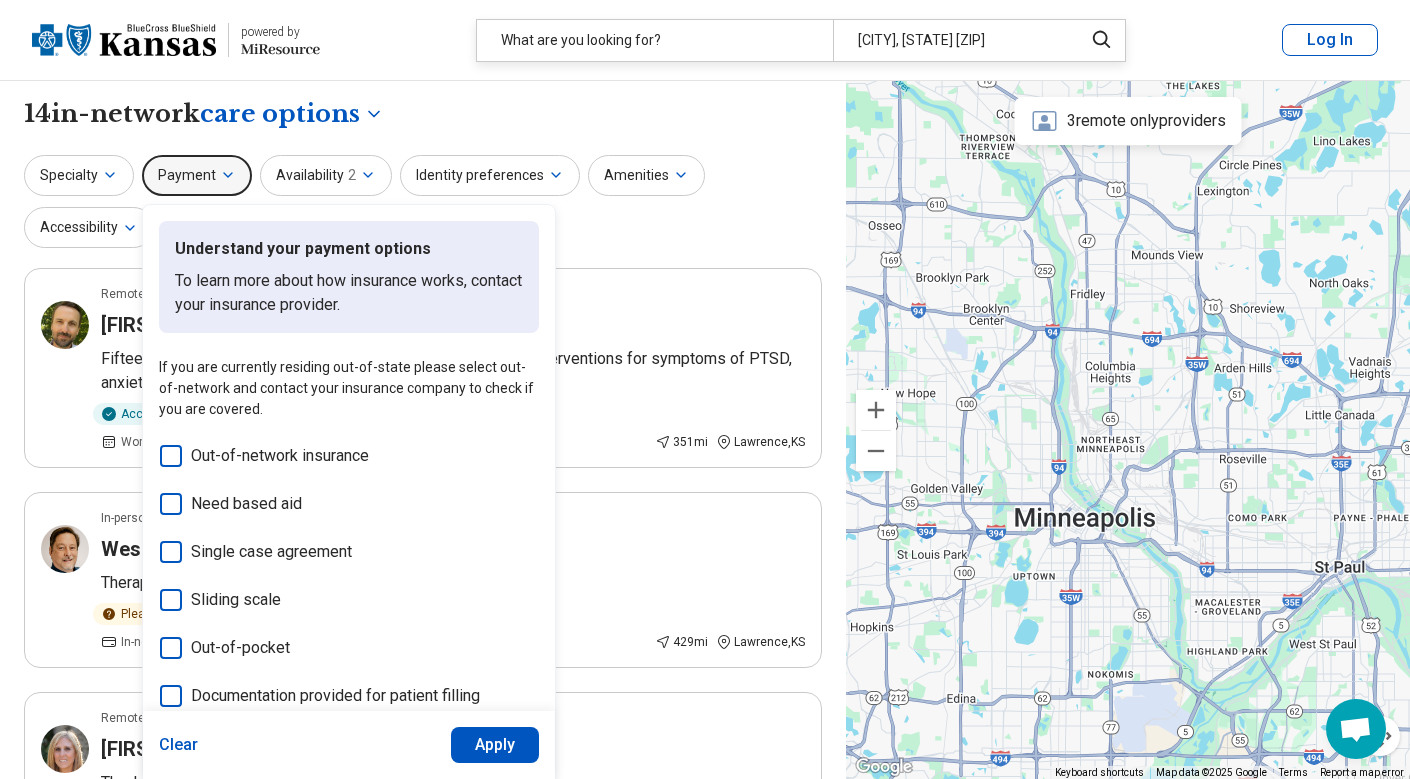 click on "Specialty Payment Understand your payment options To learn more about how insurance works, contact your insurance provider. If you are currently residing out-of-state please select out-of-network and contact your insurance company to check if you are covered. Out-of-network insurance Need based aid Single case agreement Sliding scale Out-of-pocket Documentation provided for patient filling Package pricing Clear Apply Availability 2 Identity preferences Amenities Accessibility Clear filters" at bounding box center (423, 203) 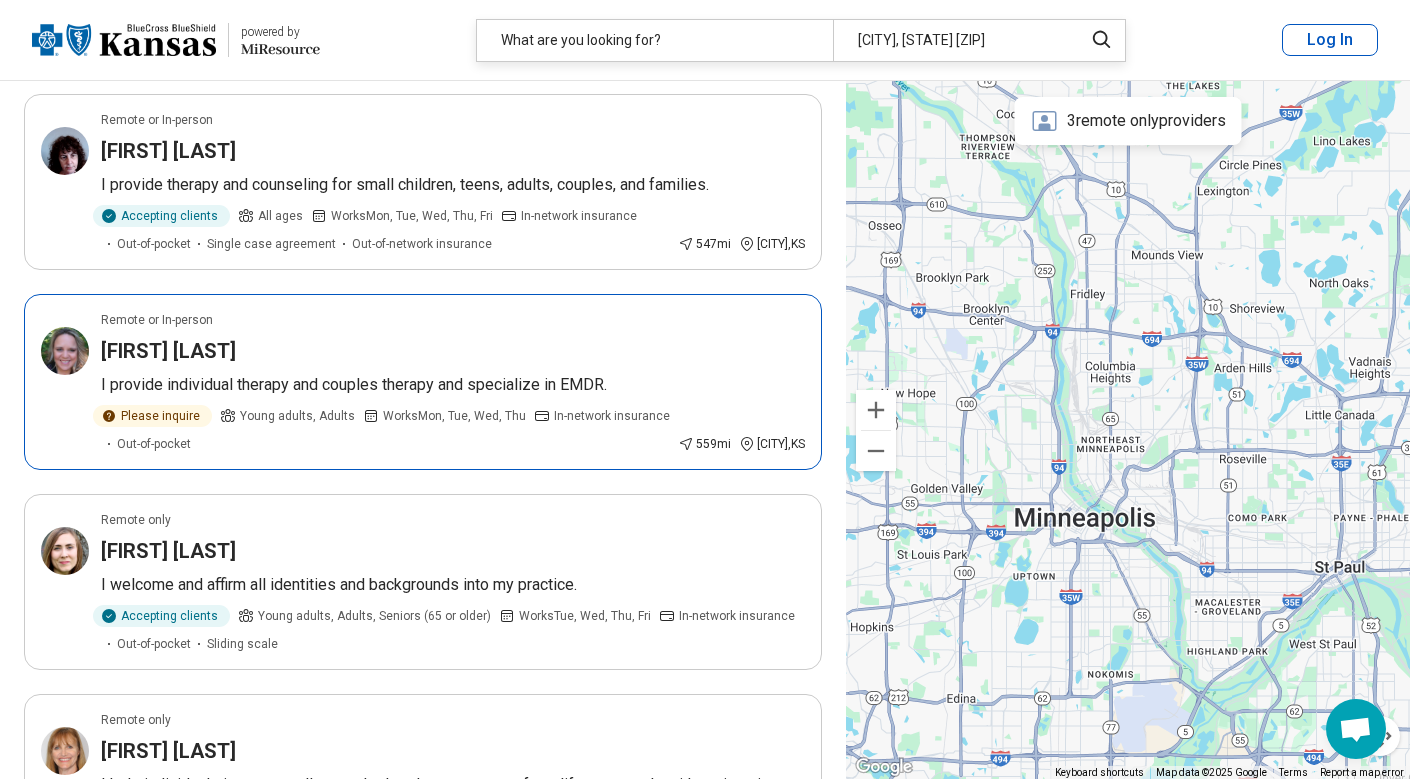 scroll, scrollTop: 1545, scrollLeft: 0, axis: vertical 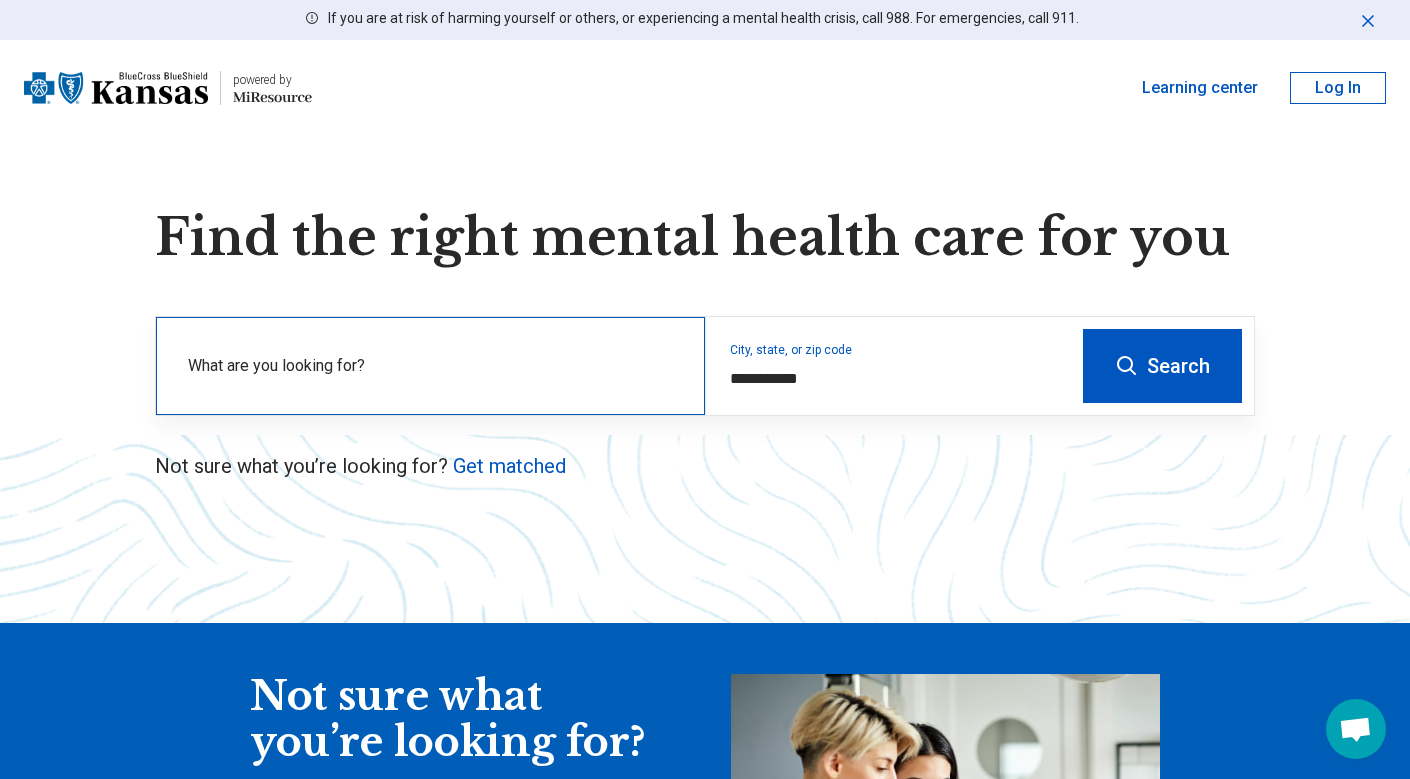 click on "What are you looking for?" at bounding box center (434, 366) 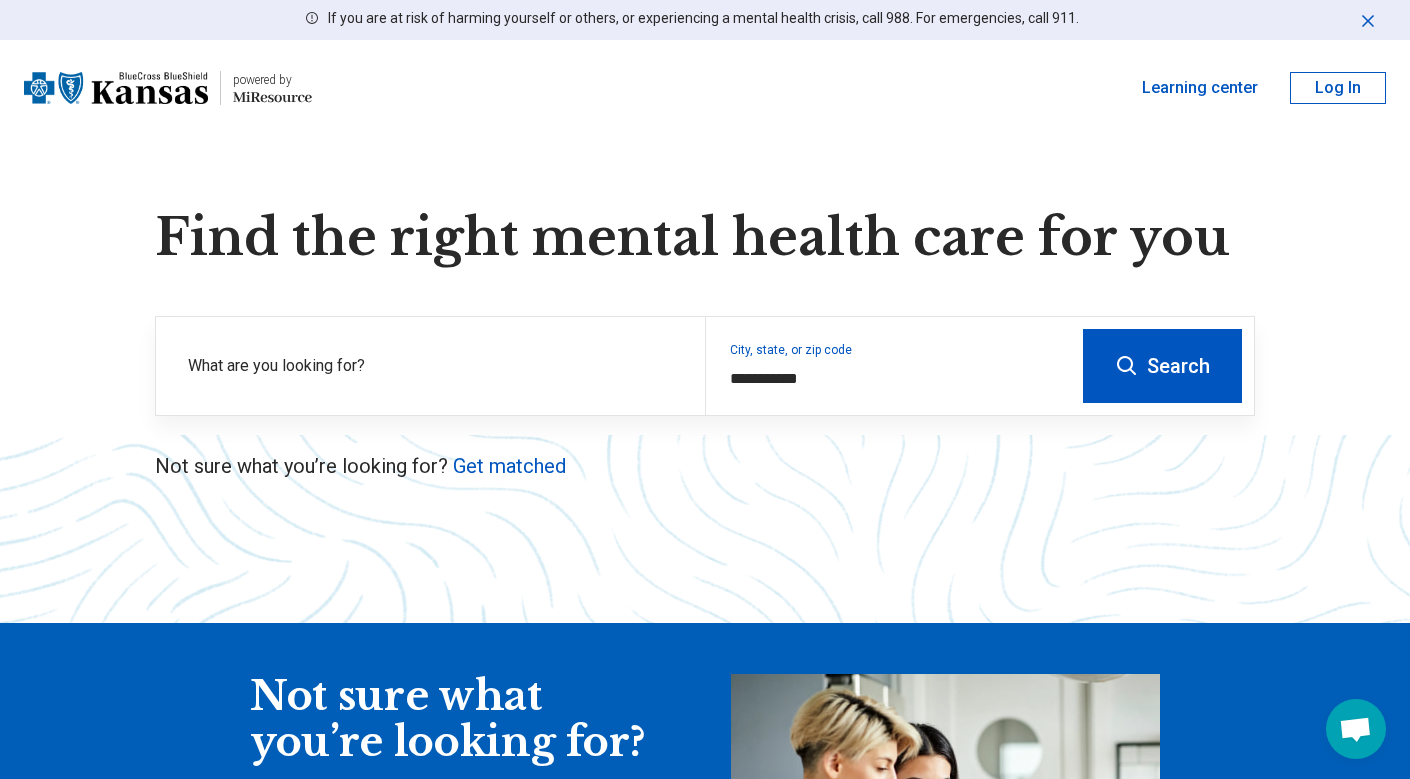 click on "Search" at bounding box center [1162, 366] 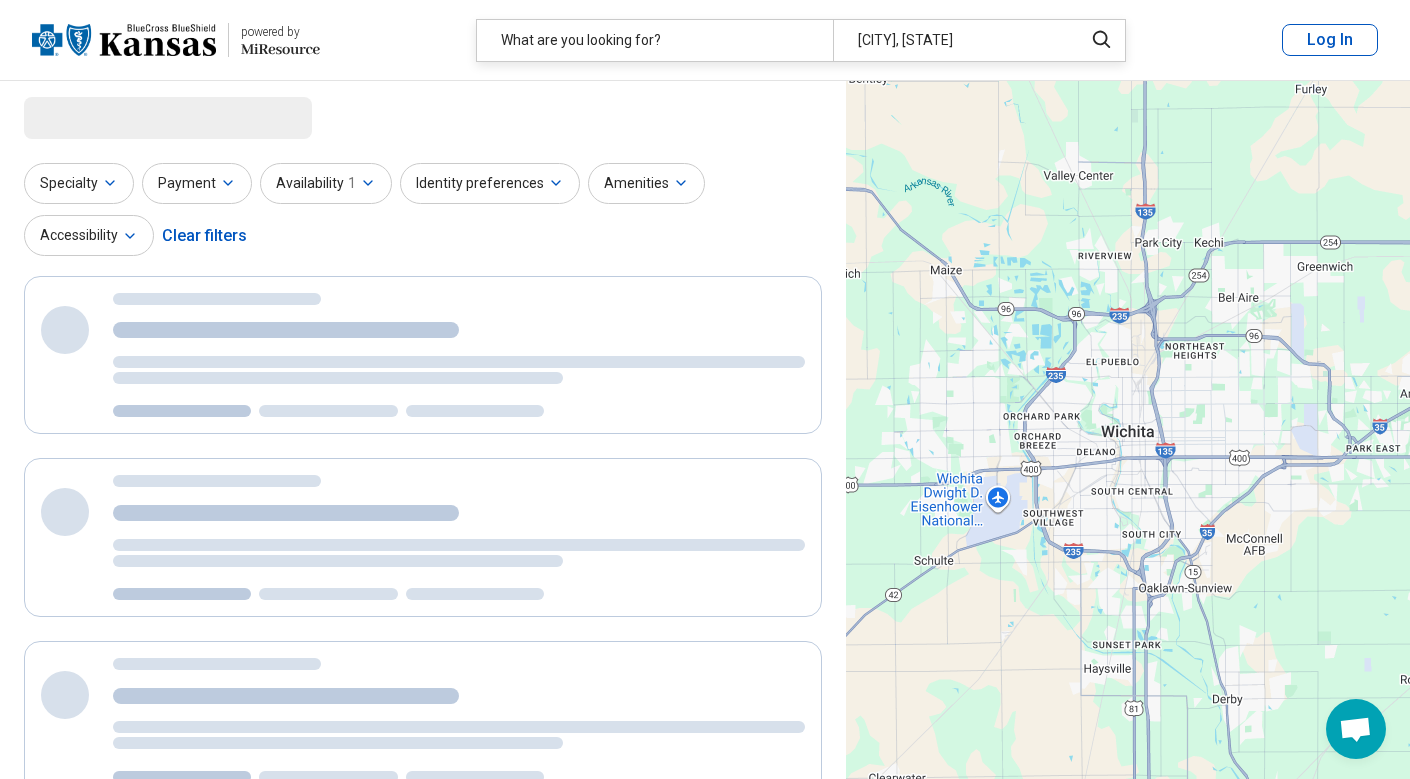 select on "***" 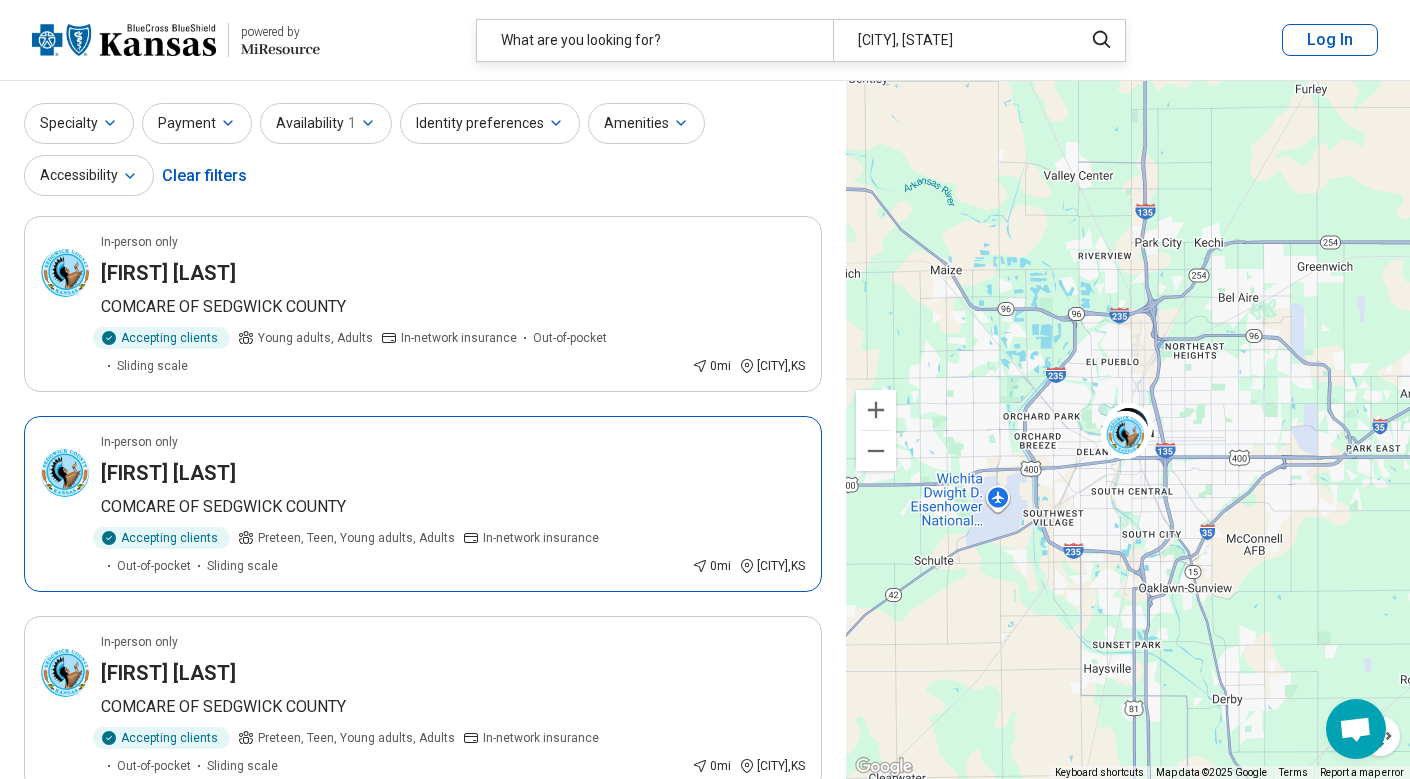 scroll, scrollTop: 79, scrollLeft: 0, axis: vertical 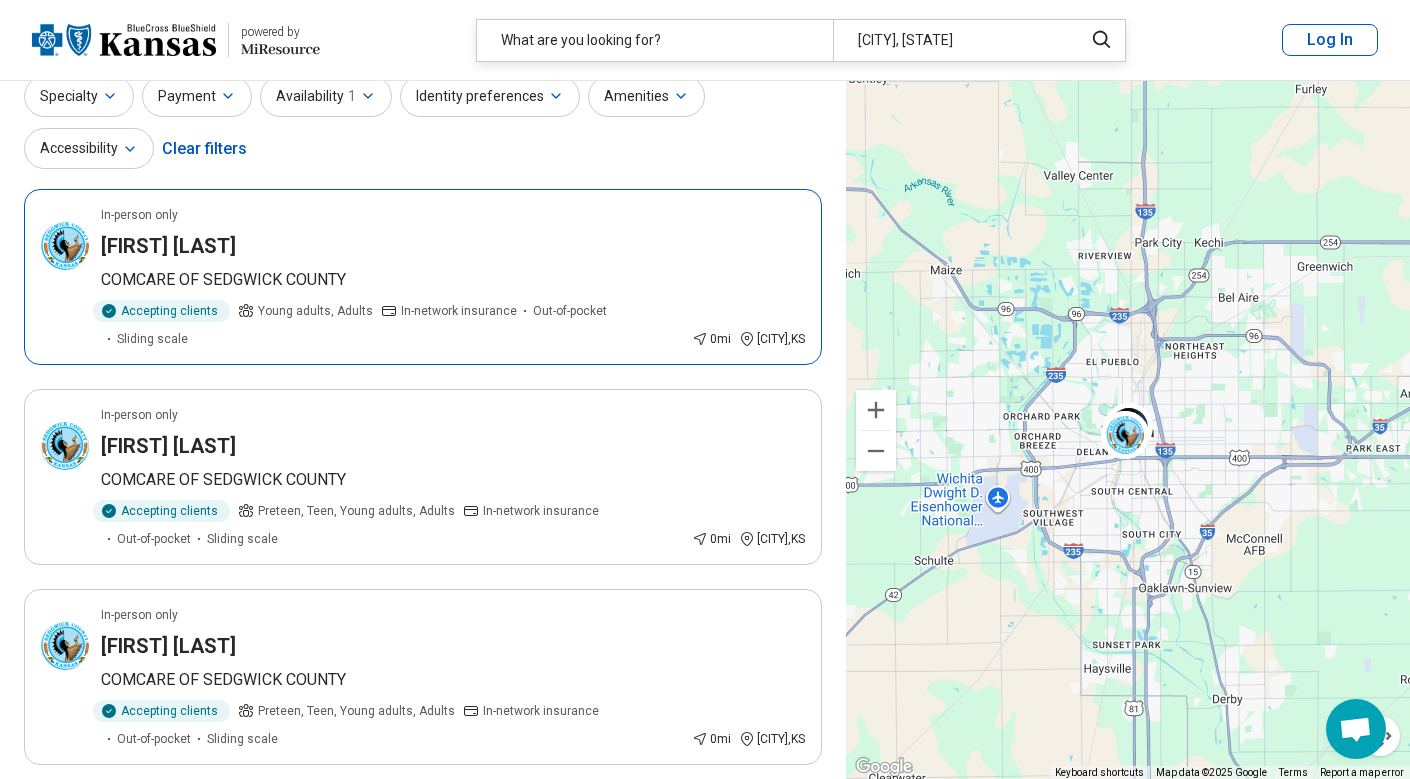 click on "Stephanie Franklin" at bounding box center [168, 246] 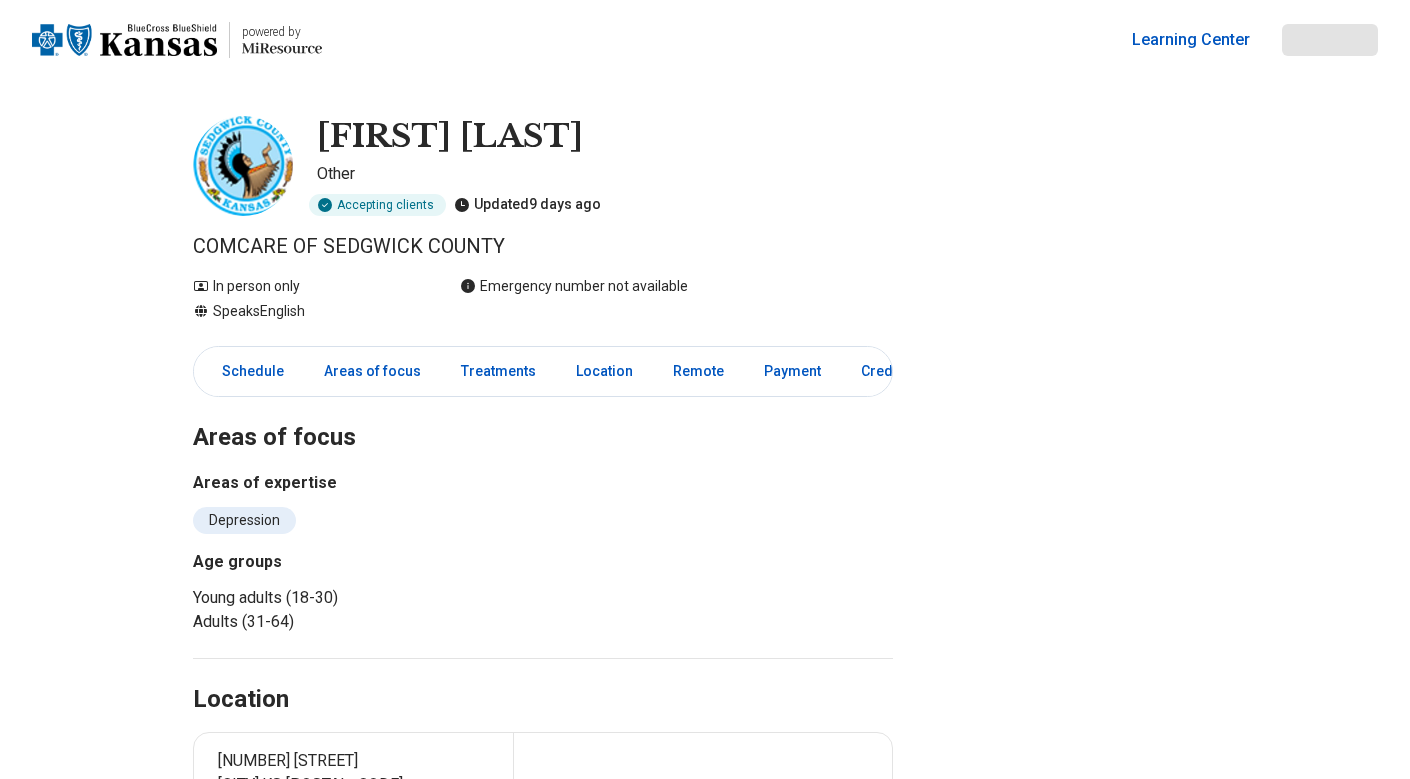scroll, scrollTop: 0, scrollLeft: 0, axis: both 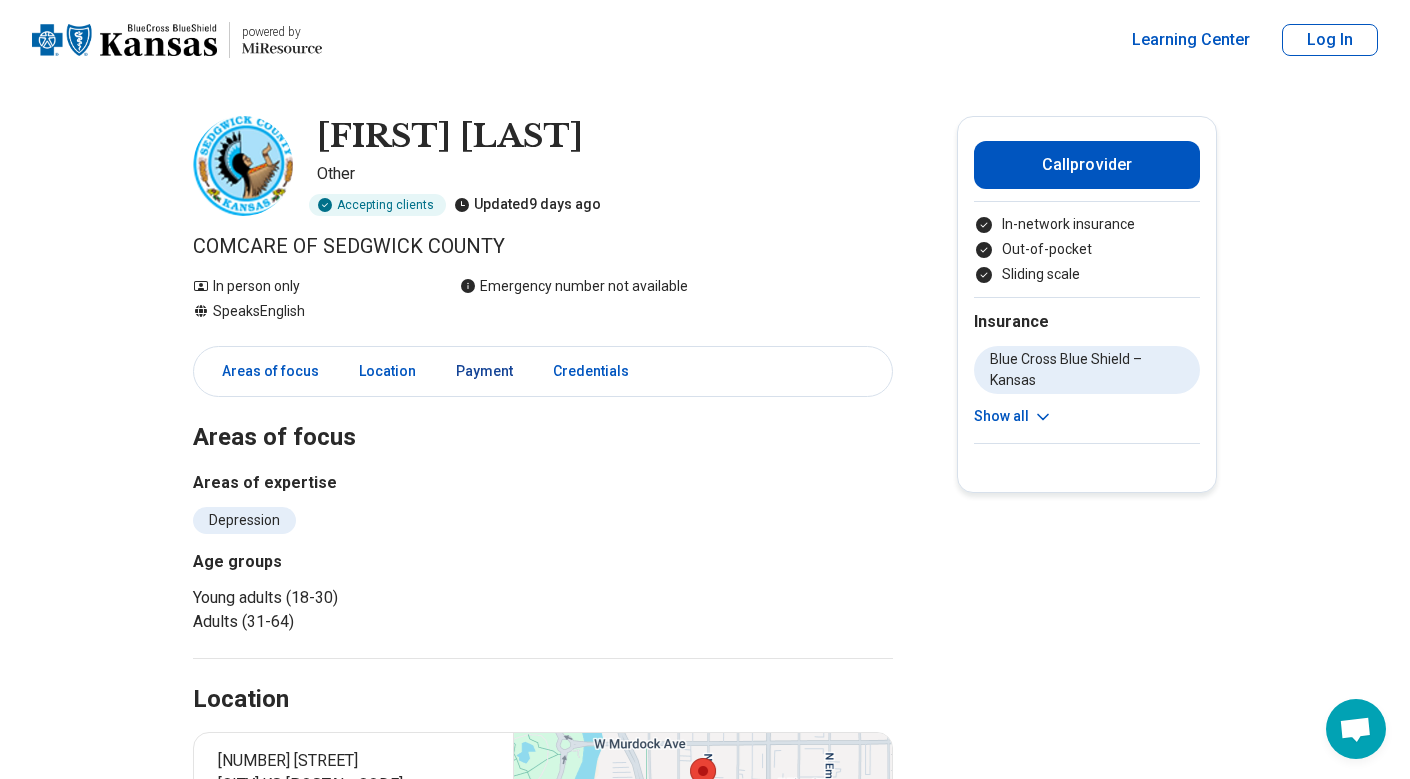 click on "Payment" at bounding box center (484, 371) 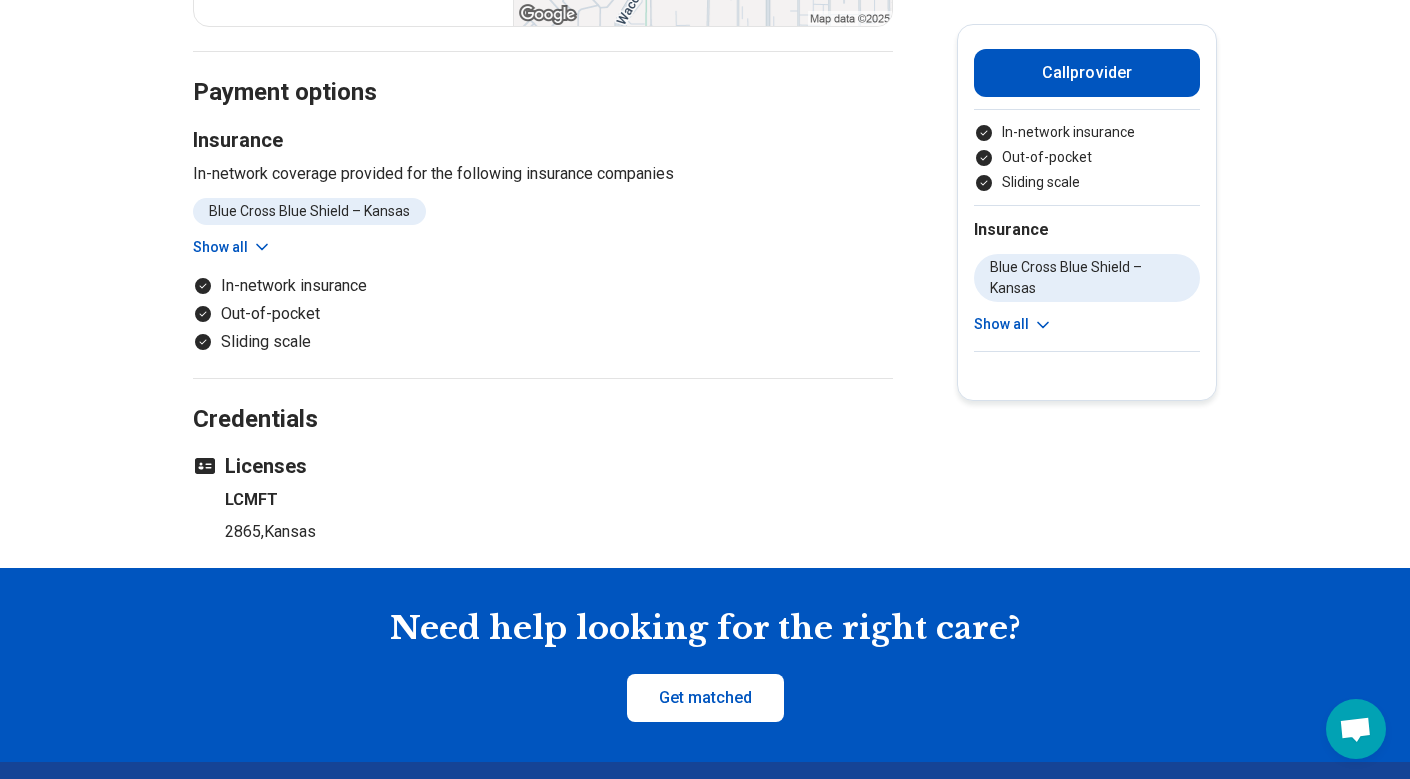 scroll, scrollTop: 860, scrollLeft: 0, axis: vertical 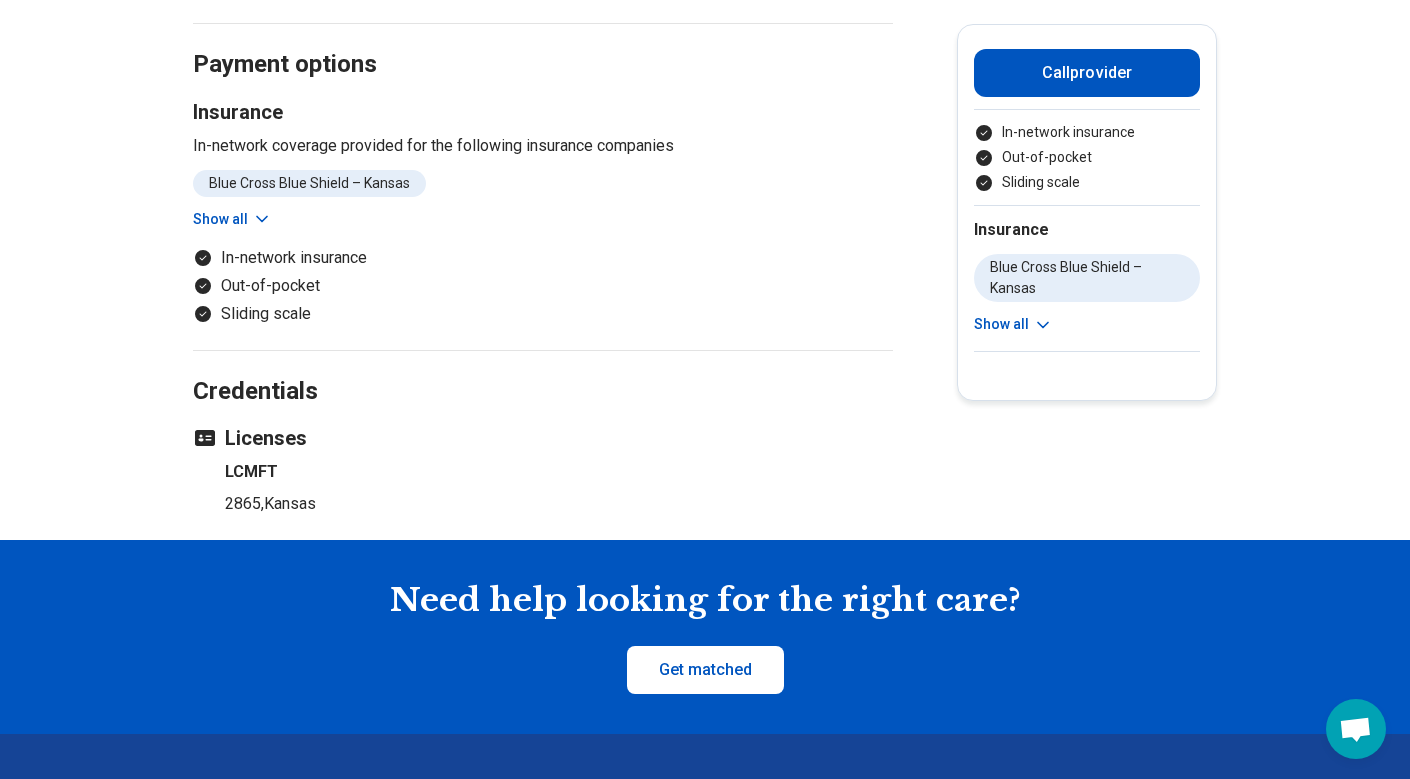click on "Out-of-pocket" at bounding box center (543, 286) 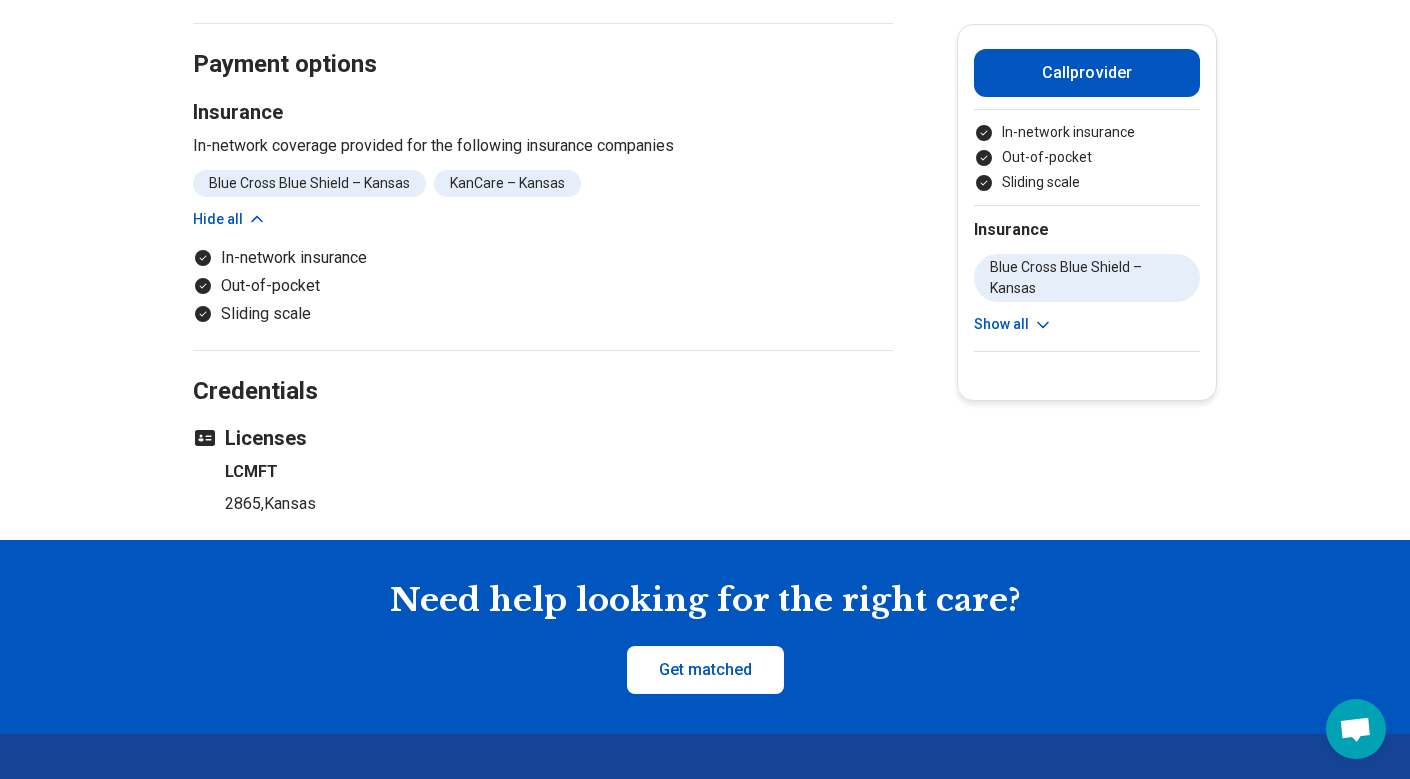 click on "Show all" at bounding box center [1013, 324] 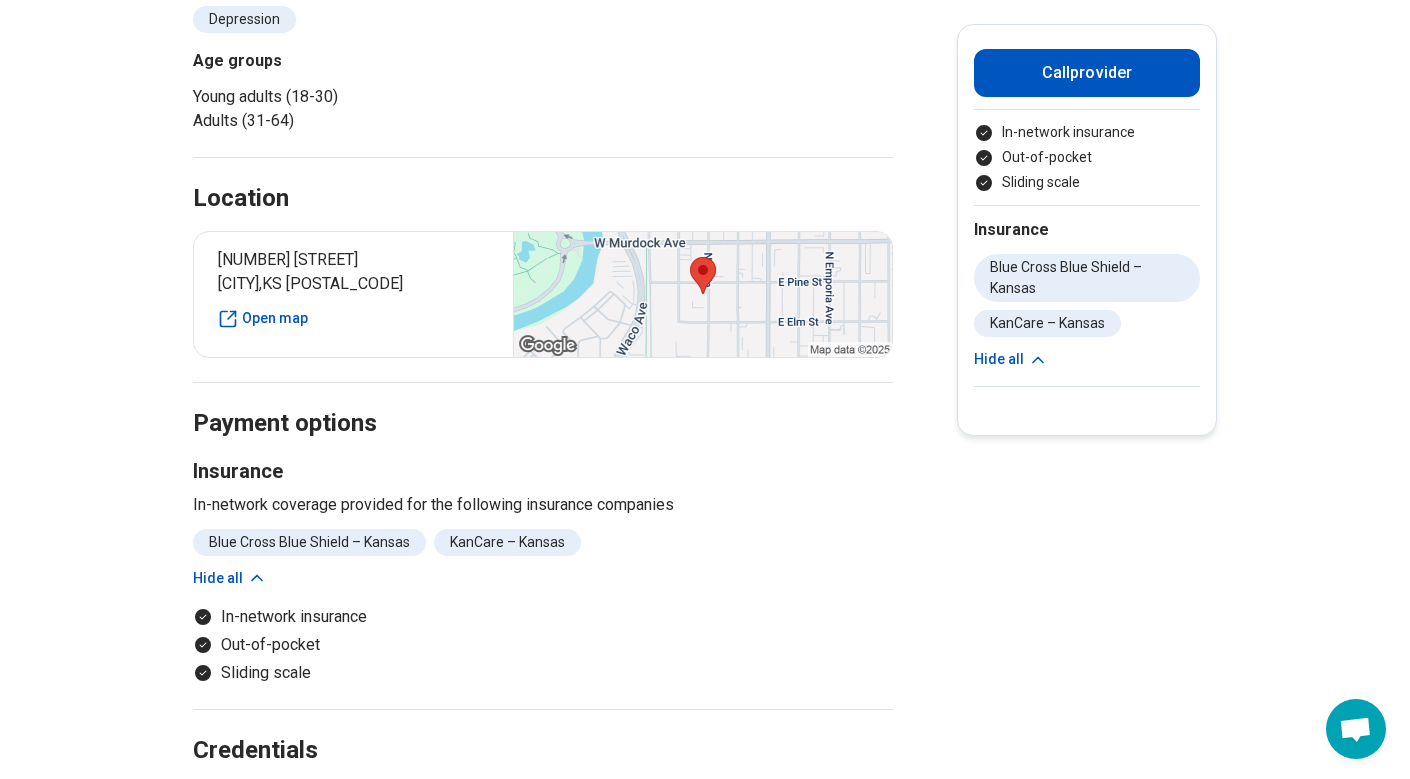 scroll, scrollTop: 502, scrollLeft: 0, axis: vertical 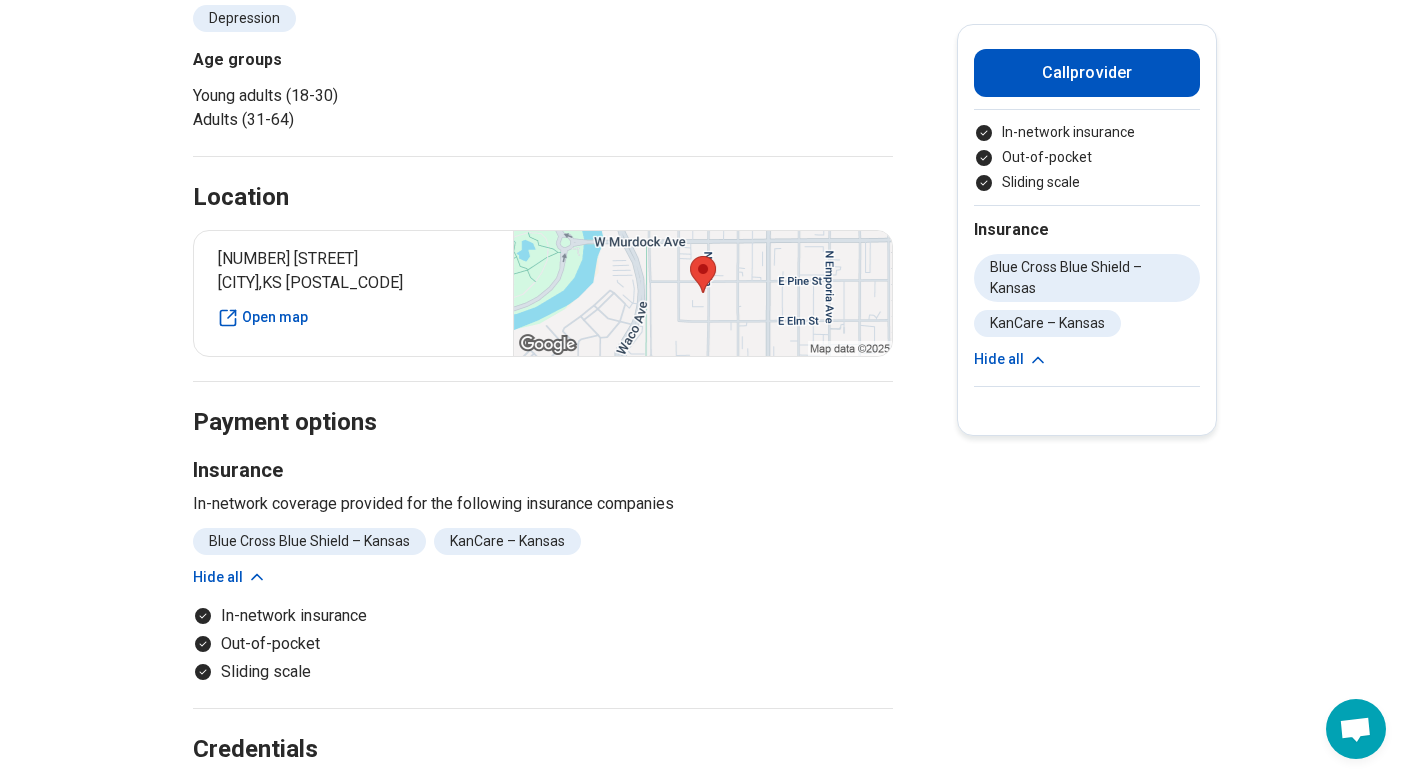 type 